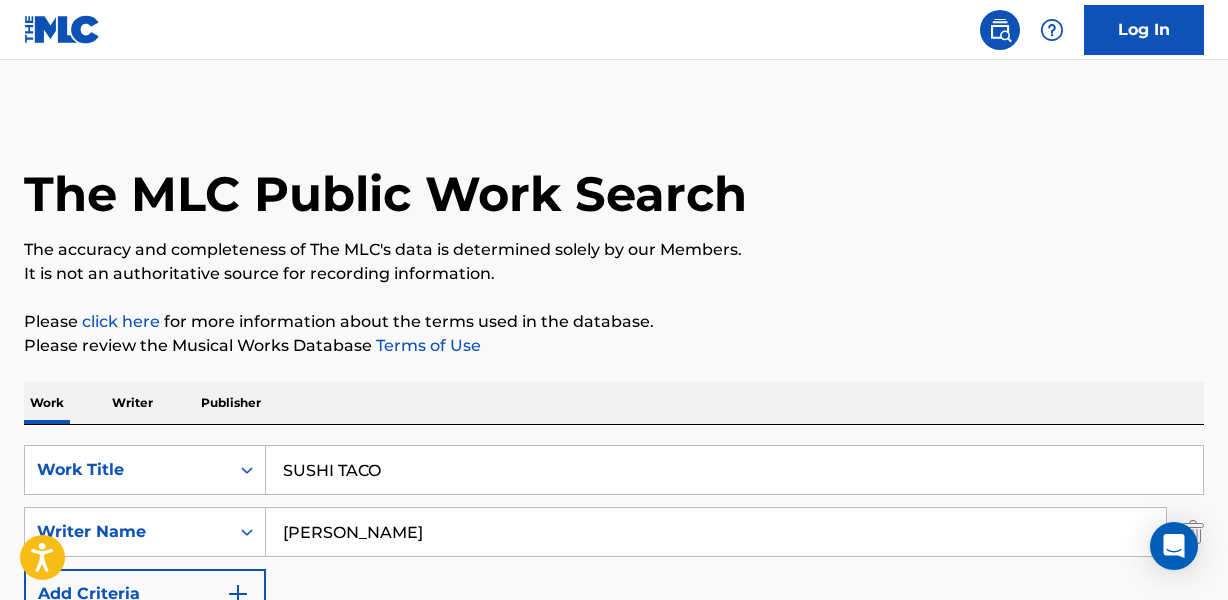 scroll, scrollTop: 267, scrollLeft: 0, axis: vertical 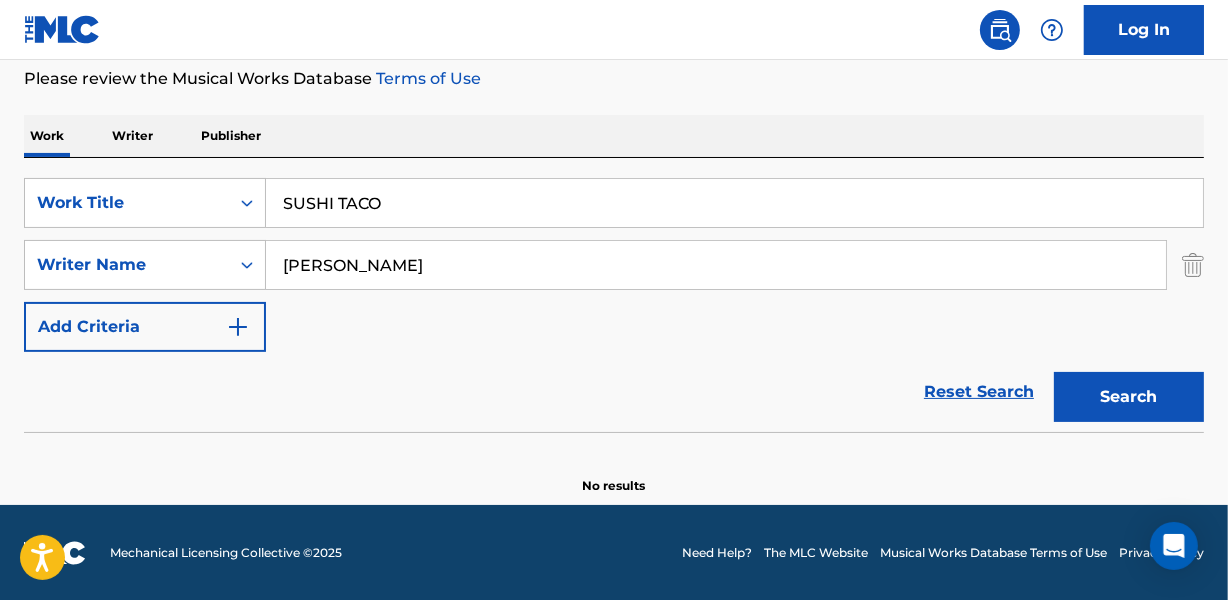 click on "SUSHI TACO" at bounding box center (734, 203) 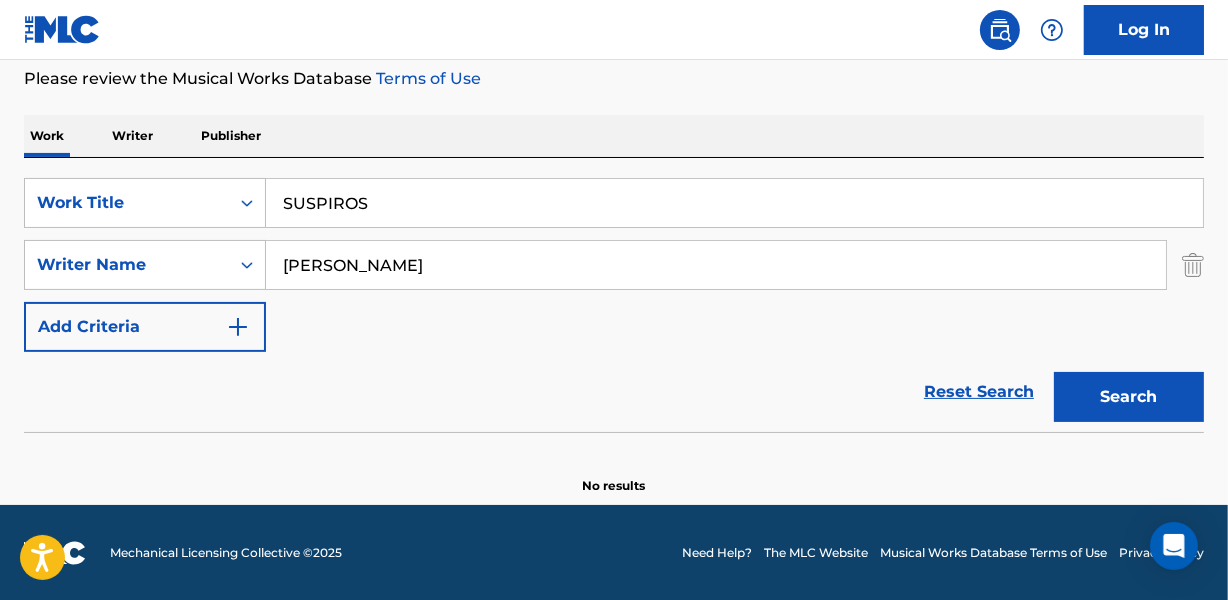 type on "SUSPIROS" 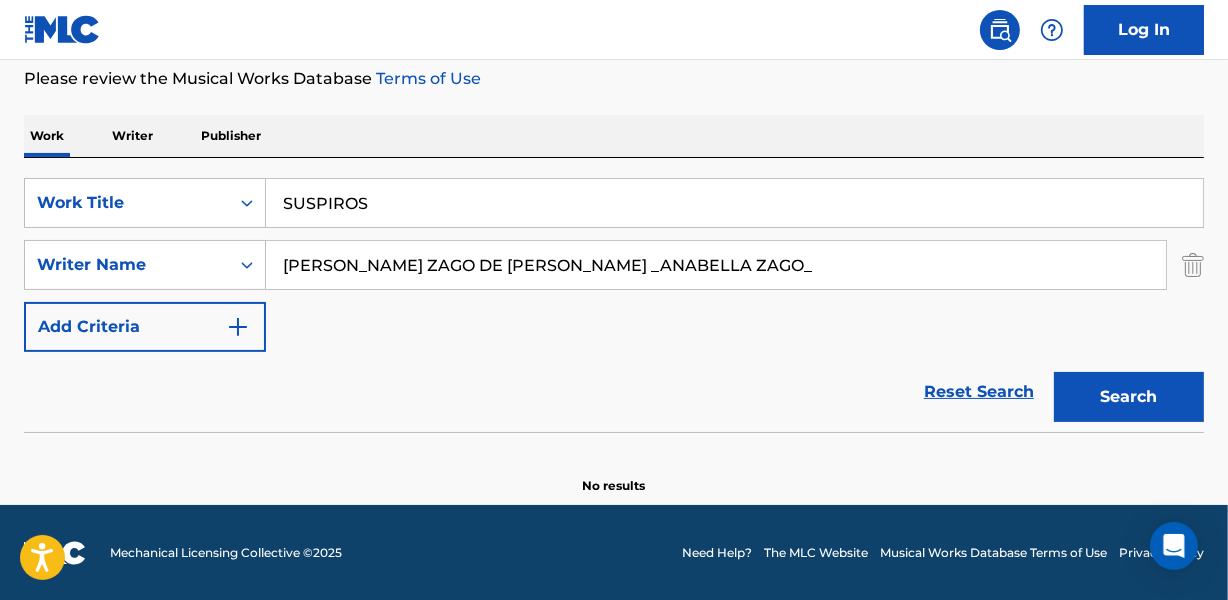 drag, startPoint x: 622, startPoint y: 253, endPoint x: 938, endPoint y: 263, distance: 316.1582 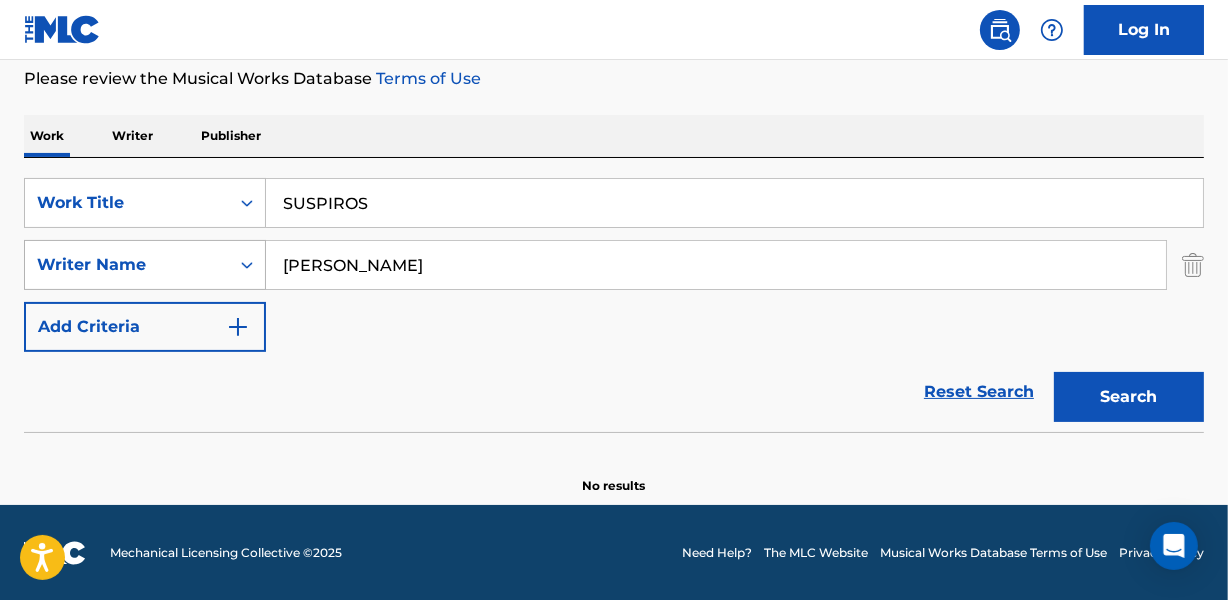 drag, startPoint x: 369, startPoint y: 268, endPoint x: 116, endPoint y: 268, distance: 253 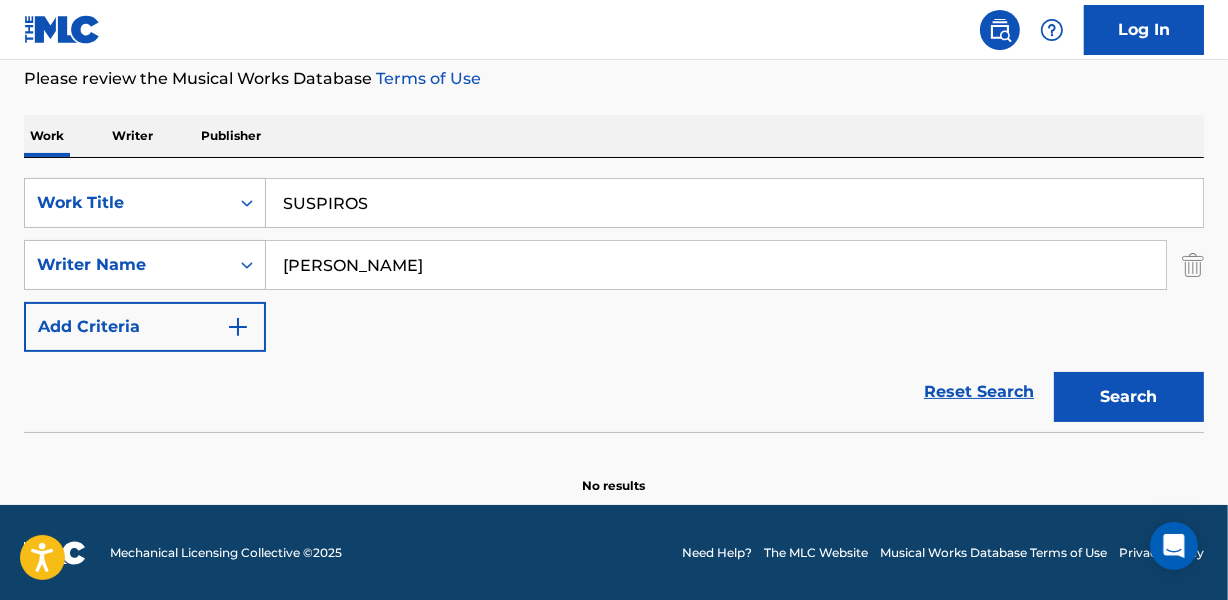 drag, startPoint x: 277, startPoint y: 196, endPoint x: 614, endPoint y: 195, distance: 337.0015 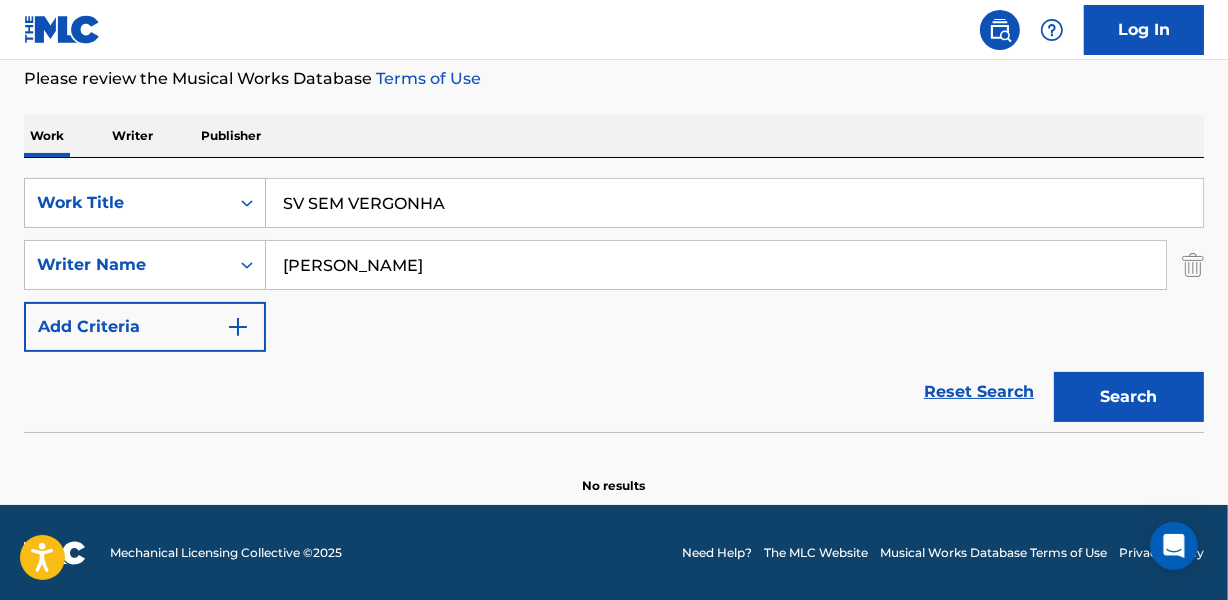 type on "SV SEM VERGONHA" 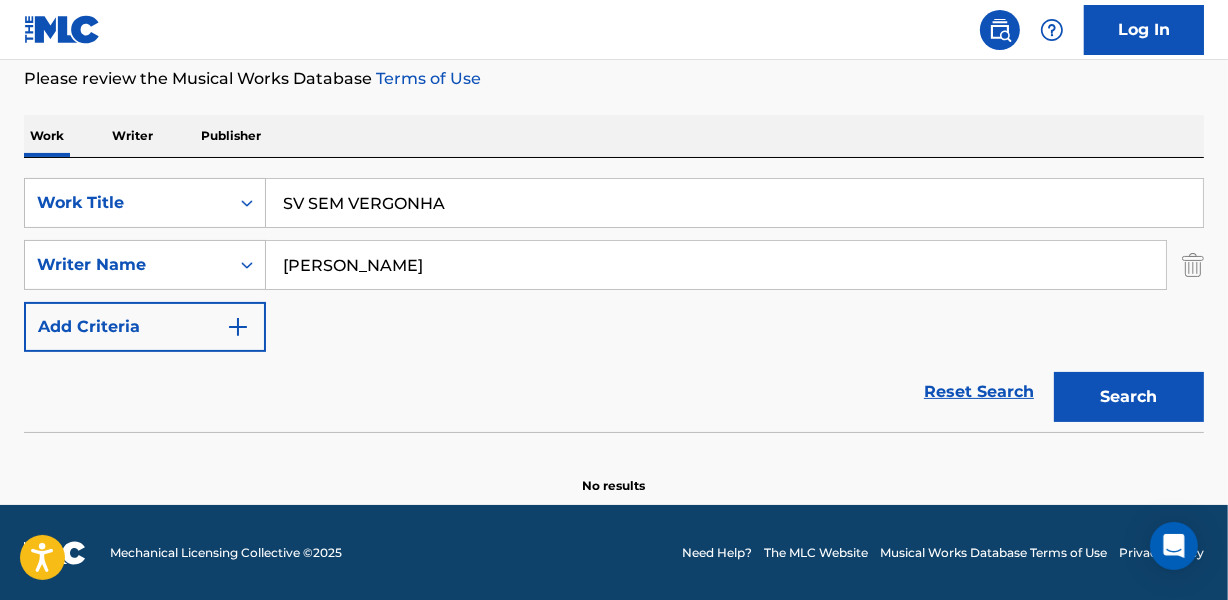 drag, startPoint x: 328, startPoint y: 271, endPoint x: 787, endPoint y: 272, distance: 459.0011 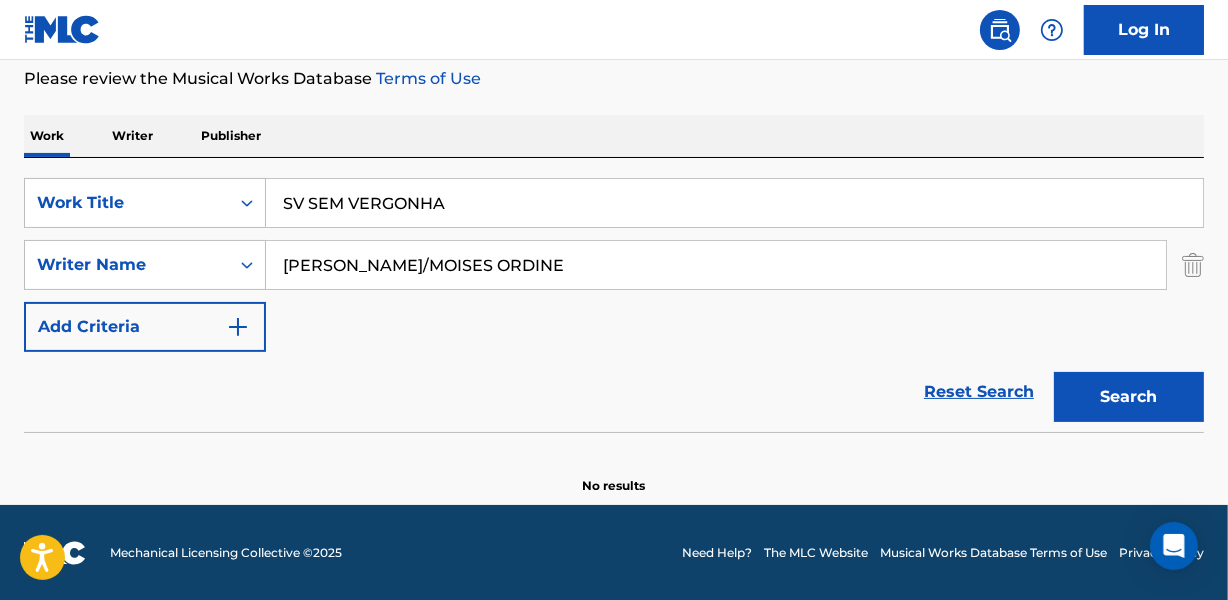 drag, startPoint x: 526, startPoint y: 268, endPoint x: 770, endPoint y: 268, distance: 244 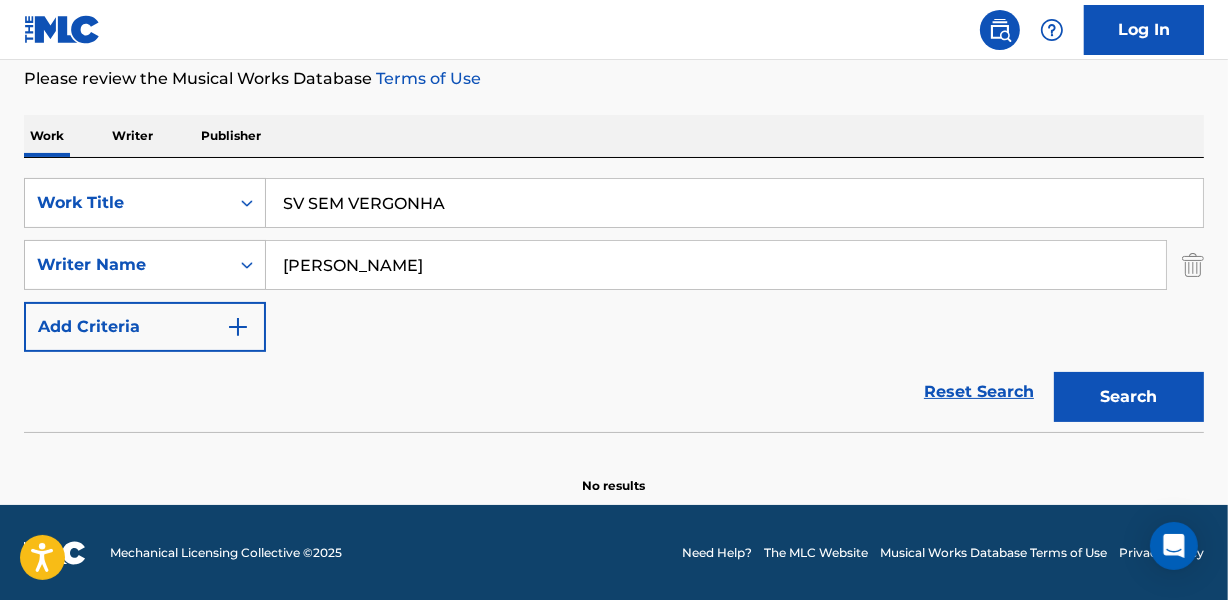 click on "Search" at bounding box center (1129, 397) 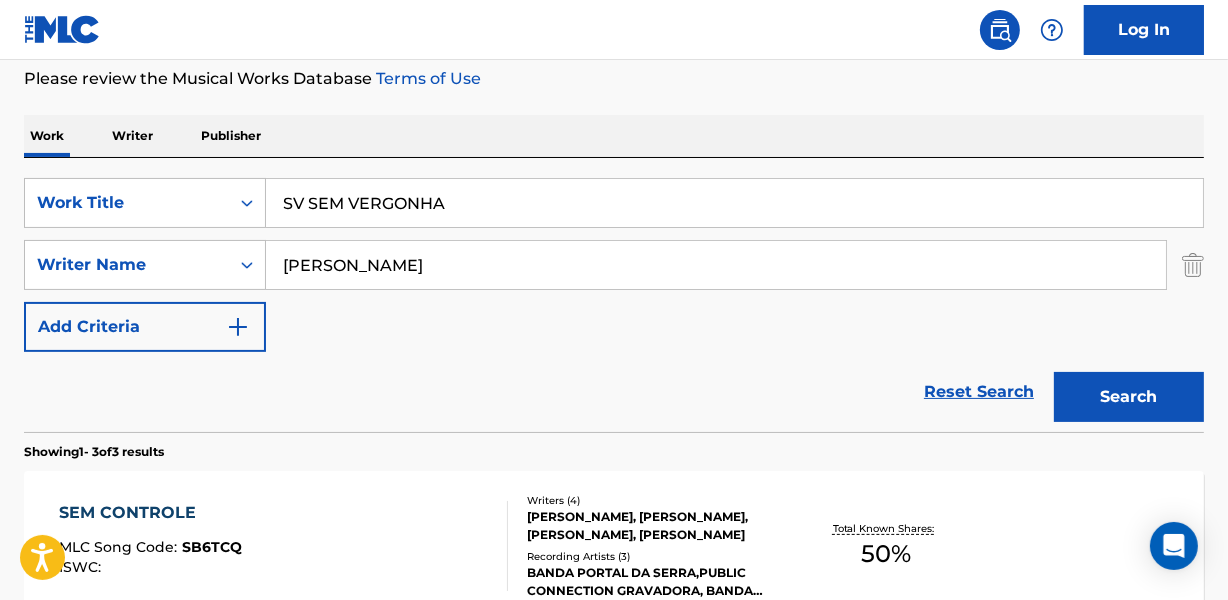type on "[PERSON_NAME]" 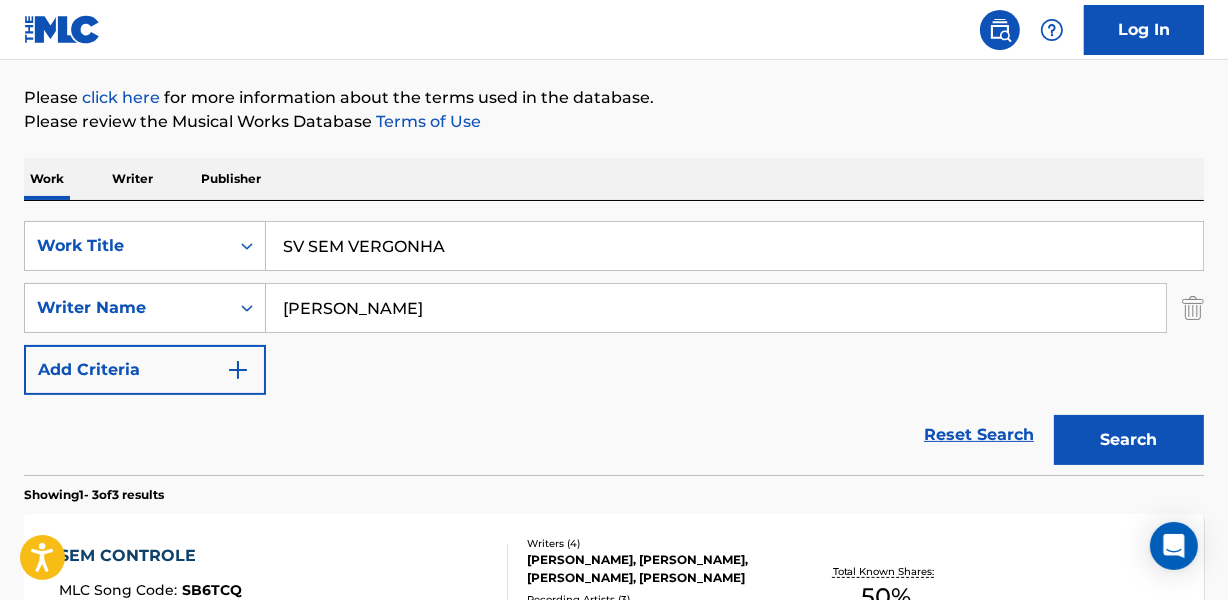 scroll, scrollTop: 165, scrollLeft: 0, axis: vertical 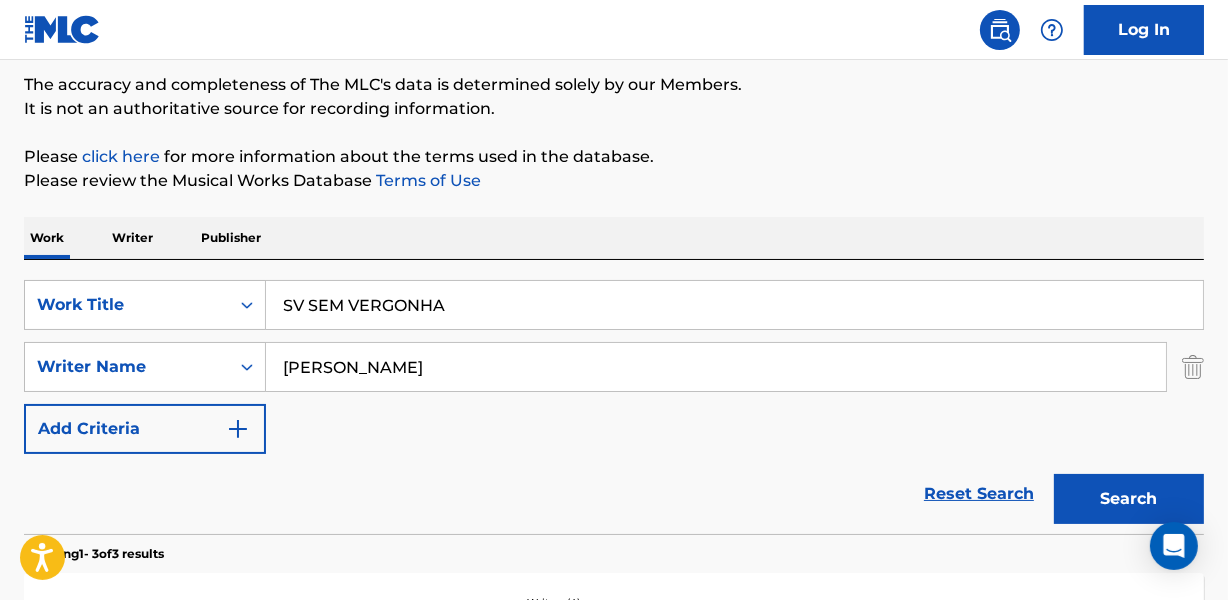 click on "SearchWithCriteriaf36a3521-8701-4569-b45e-0bd406944a1c Work Title SV SEM VERGONHA SearchWithCriteria6b3d1a80-d451-472a-946a-9ed557da8ce0 Writer Name [PERSON_NAME] Add Criteria" at bounding box center (614, 367) 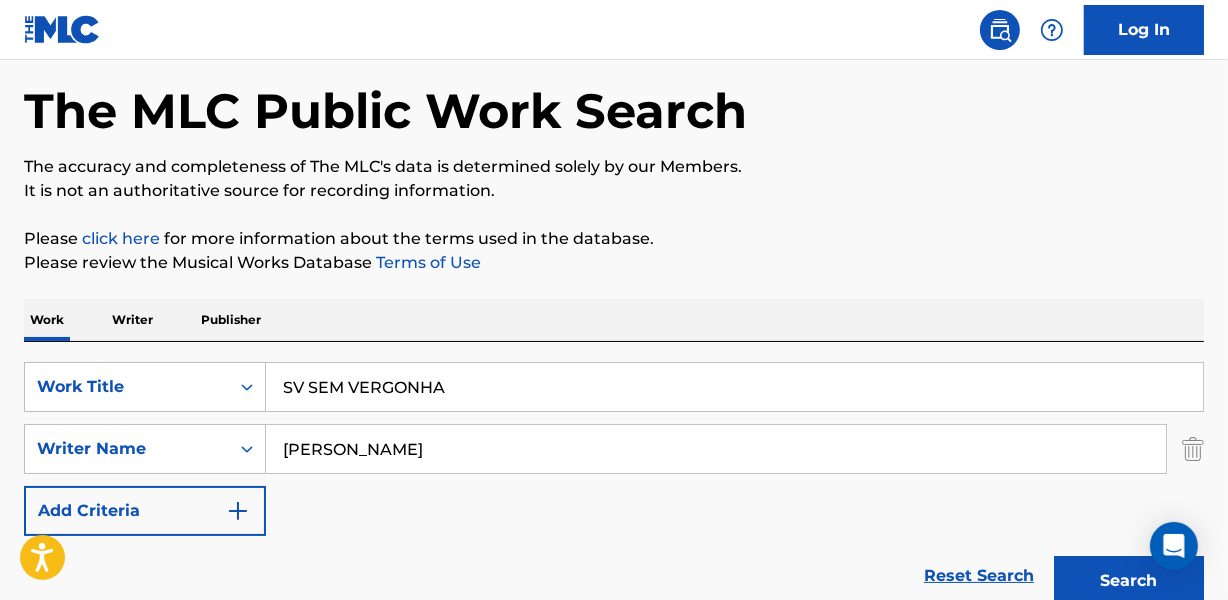 scroll, scrollTop: 74, scrollLeft: 0, axis: vertical 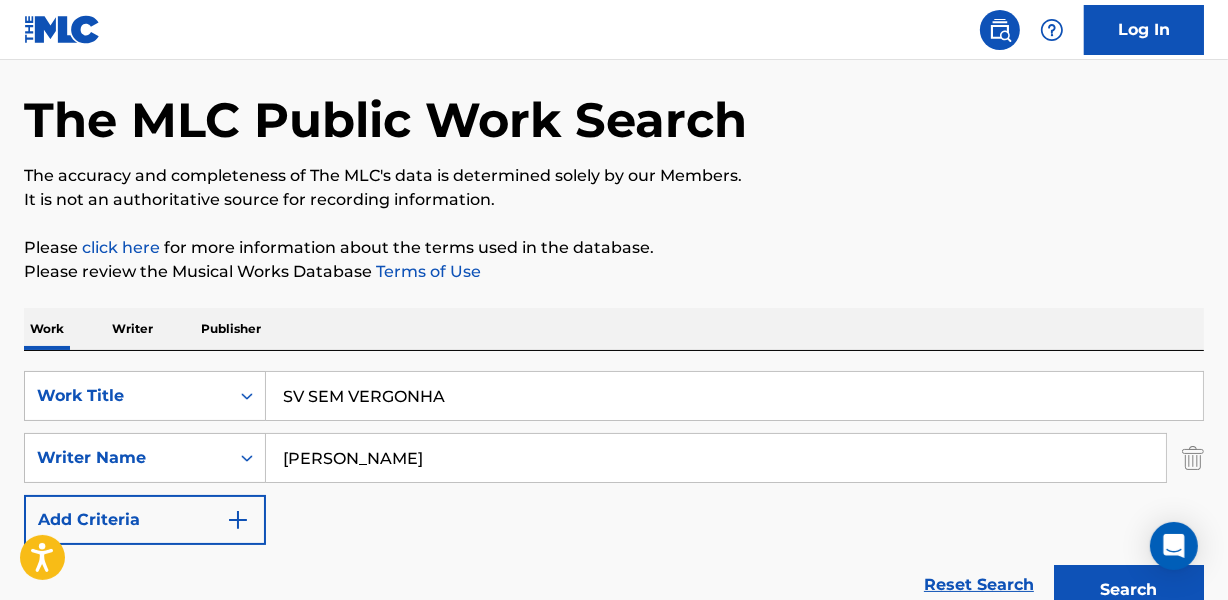 click on "SV SEM VERGONHA" at bounding box center (734, 396) 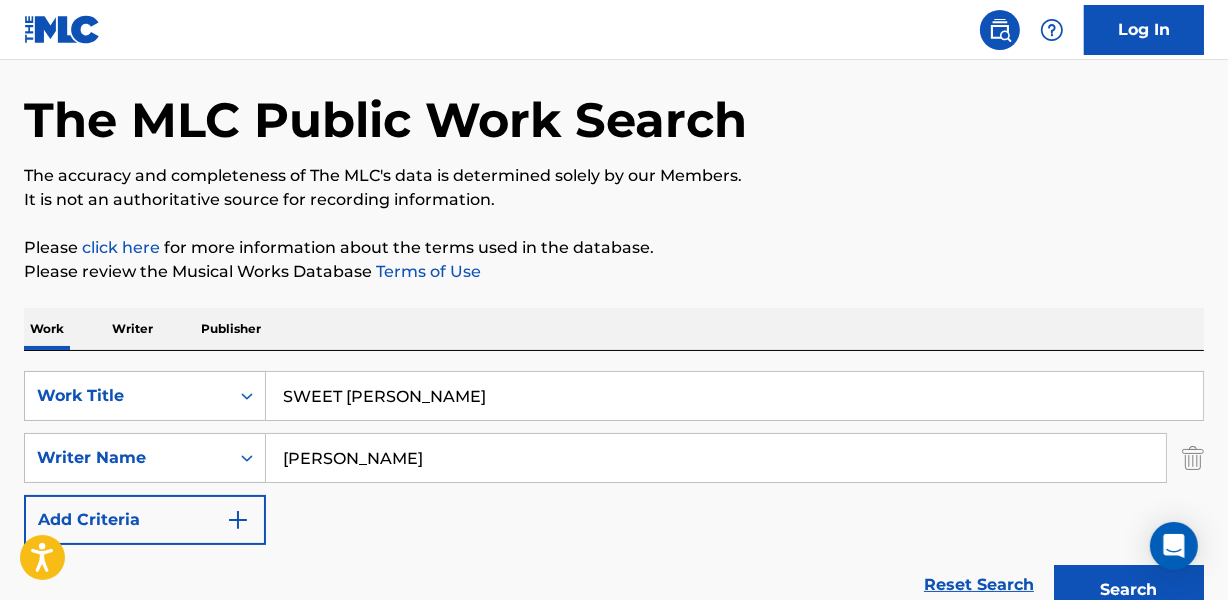 type on "SWEET [PERSON_NAME]" 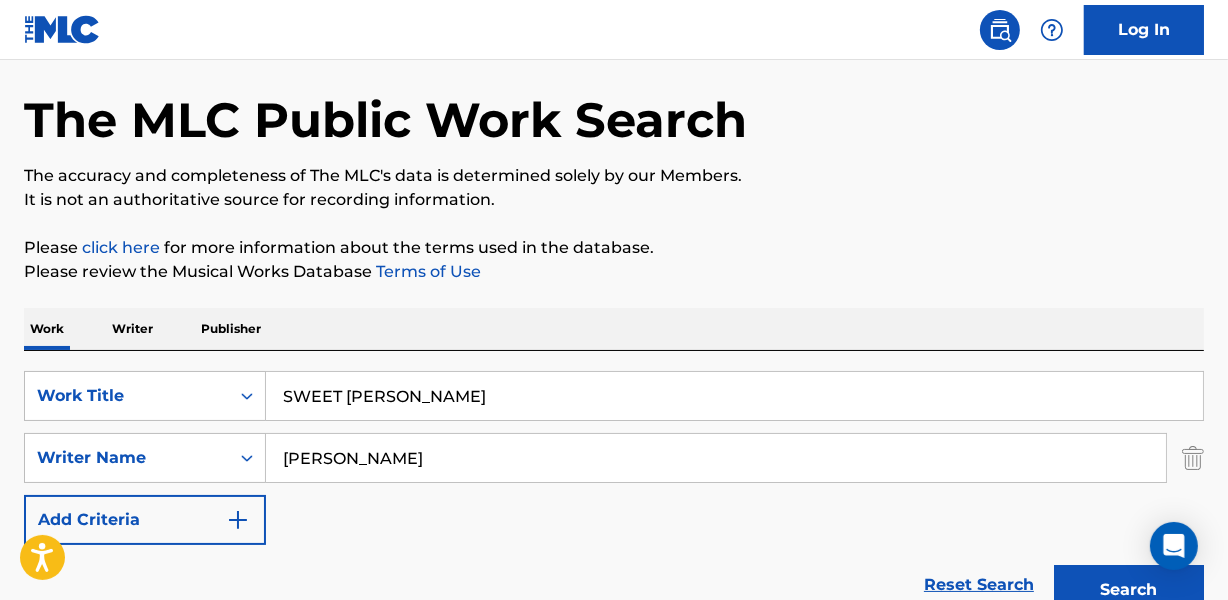click on "[PERSON_NAME]" at bounding box center (716, 458) 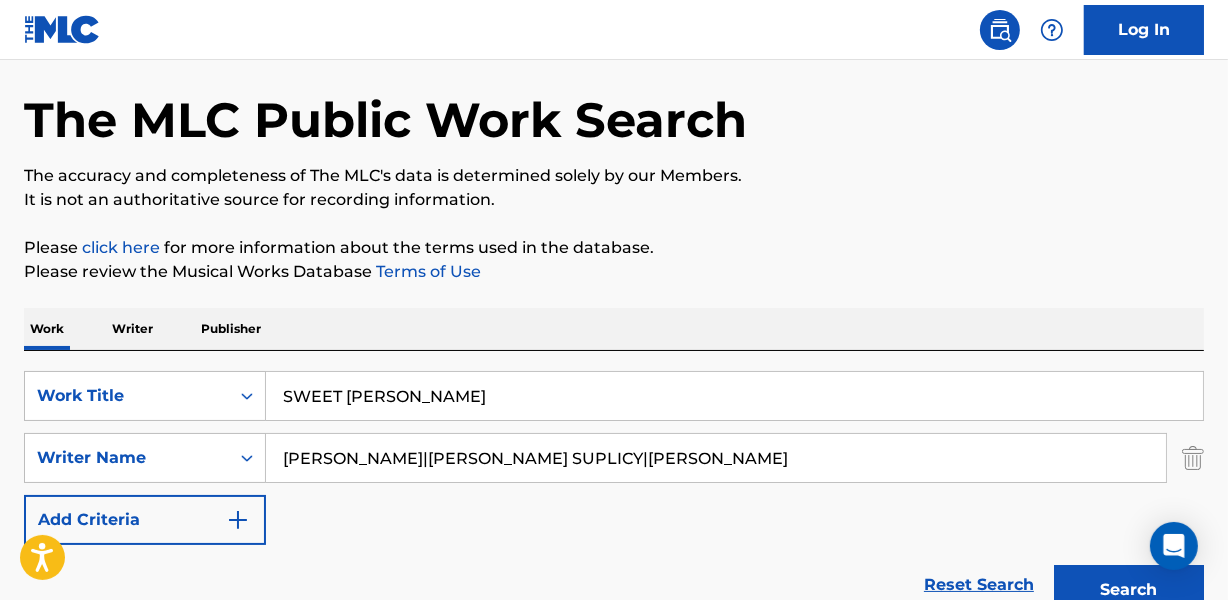 scroll, scrollTop: 0, scrollLeft: 53, axis: horizontal 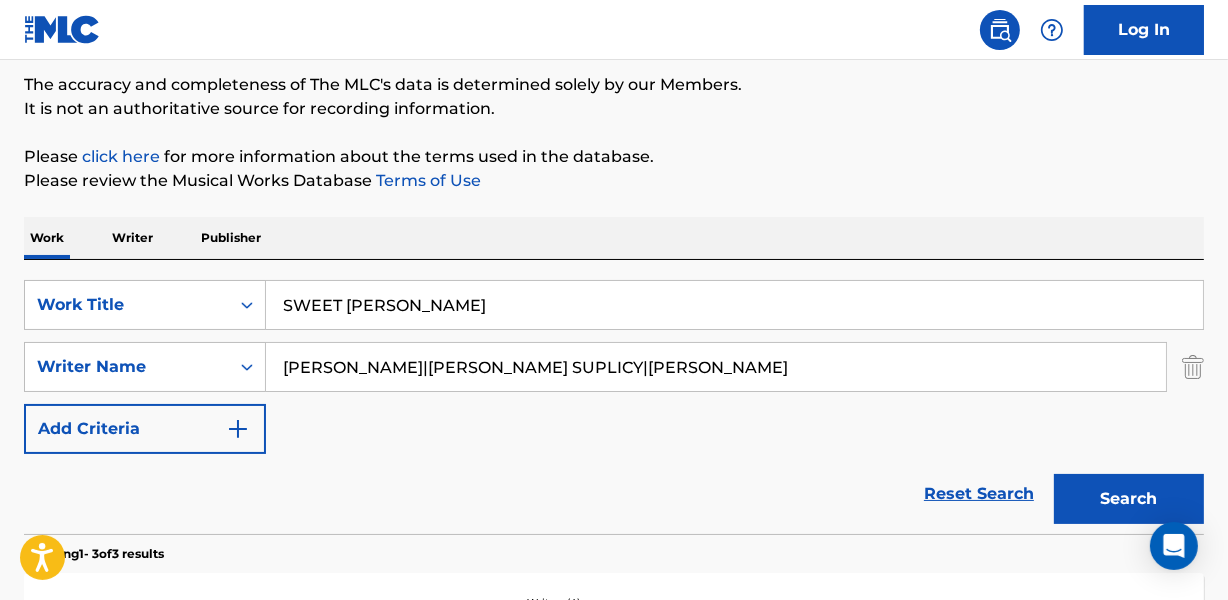 drag, startPoint x: 609, startPoint y: 370, endPoint x: 1237, endPoint y: 350, distance: 628.3184 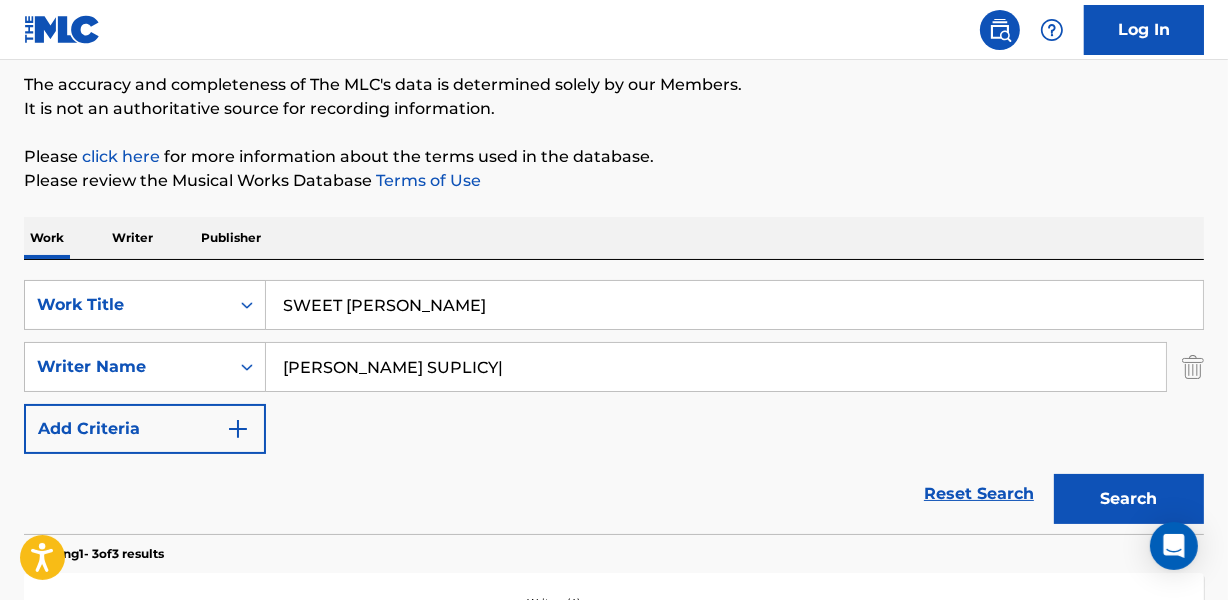 scroll, scrollTop: 0, scrollLeft: 0, axis: both 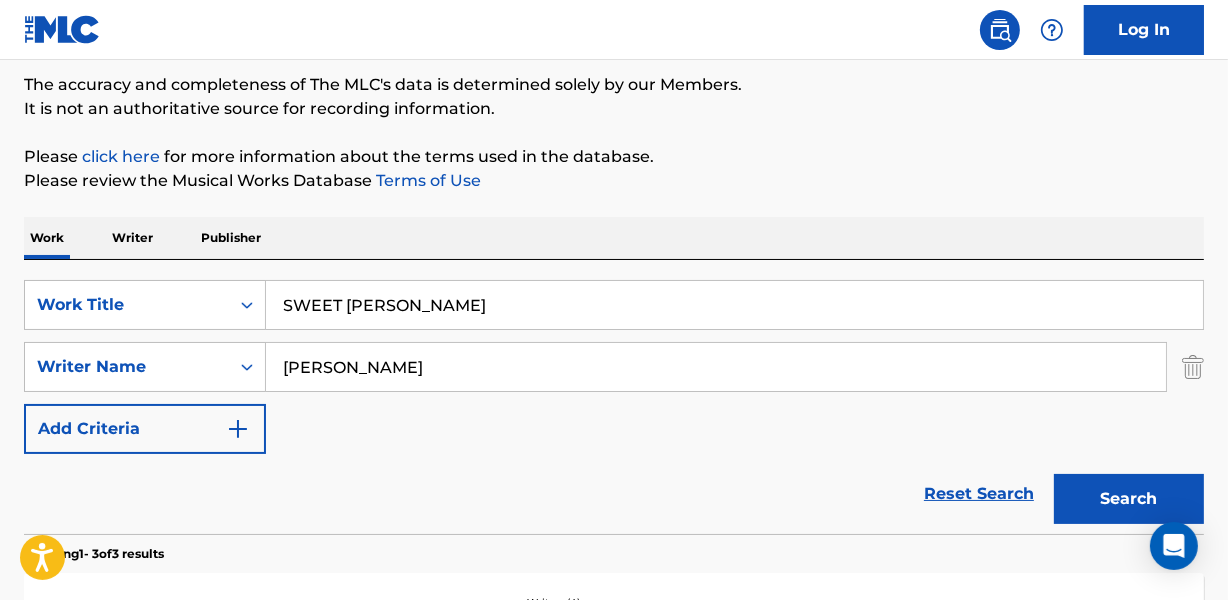 click on "Search" at bounding box center (1129, 499) 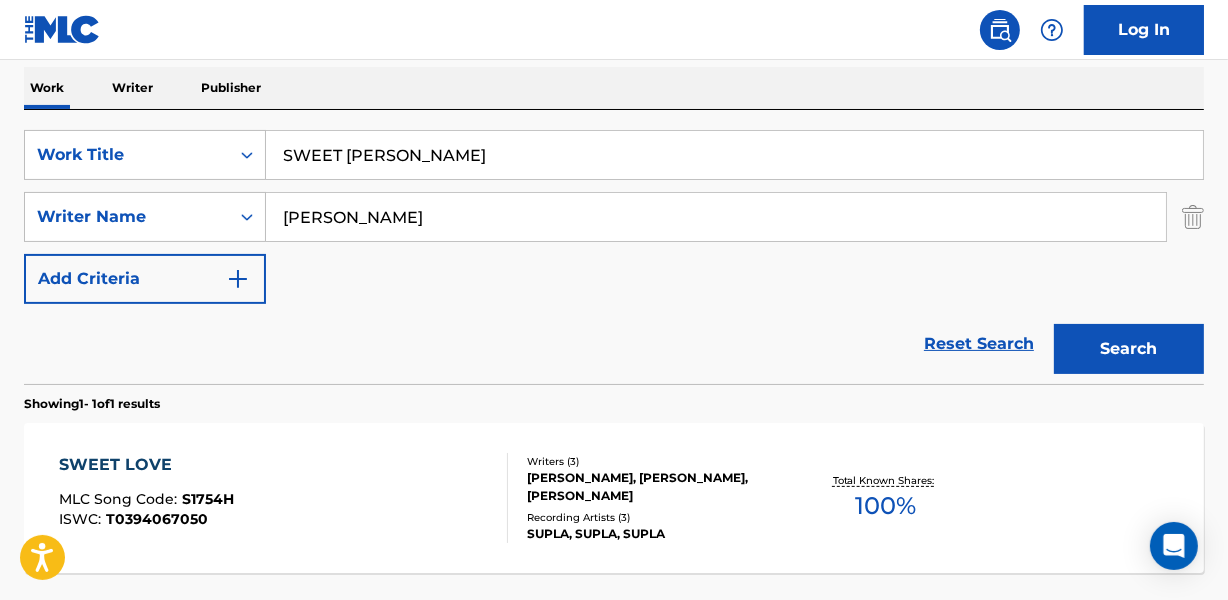 scroll, scrollTop: 347, scrollLeft: 0, axis: vertical 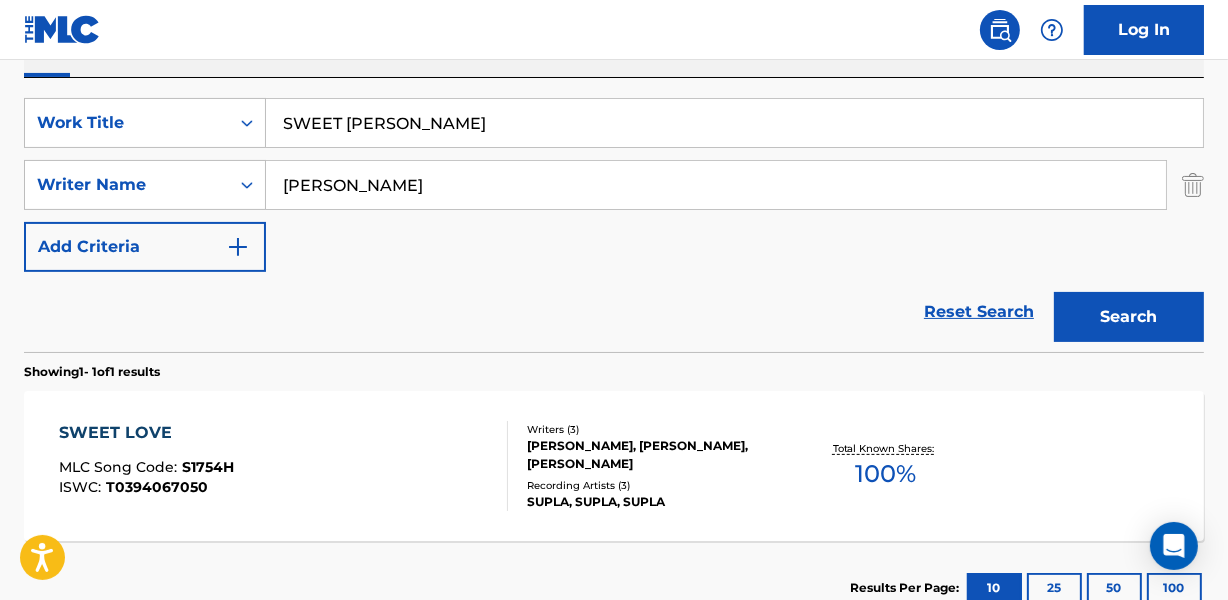 click on "Reset Search Search" at bounding box center (614, 312) 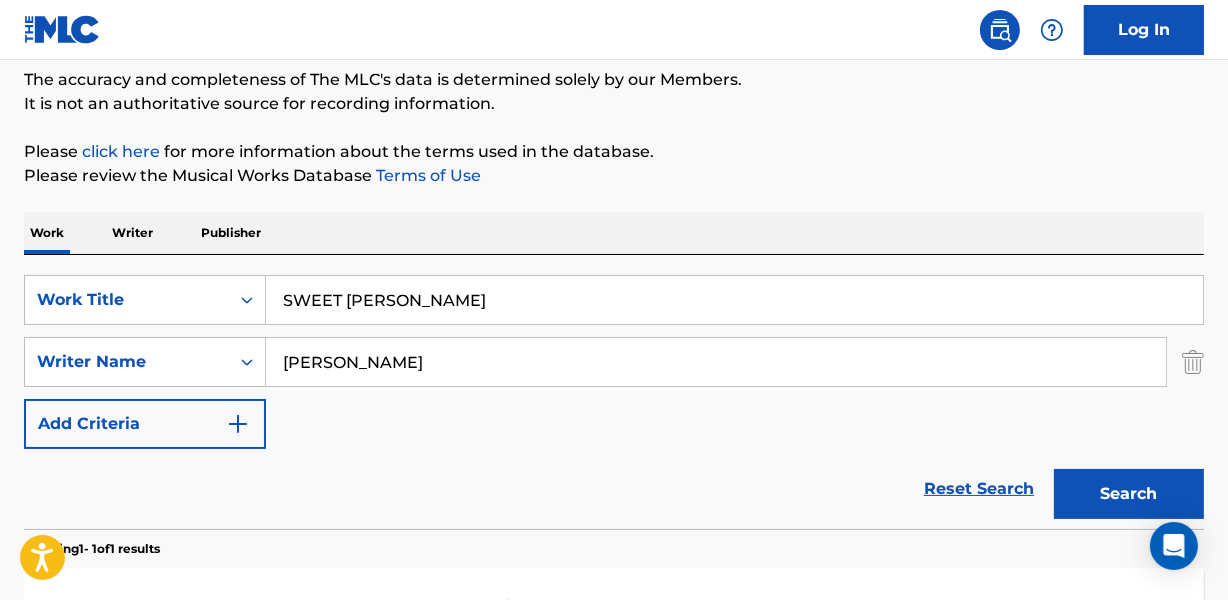 scroll, scrollTop: 214, scrollLeft: 0, axis: vertical 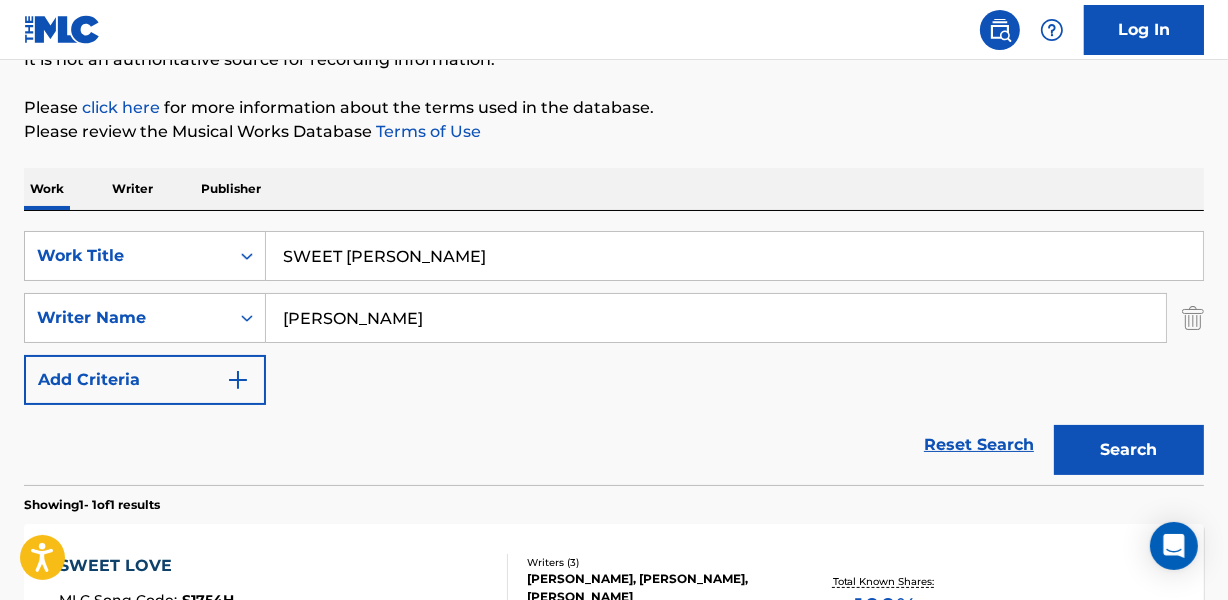 click on "[PERSON_NAME]" at bounding box center (716, 318) 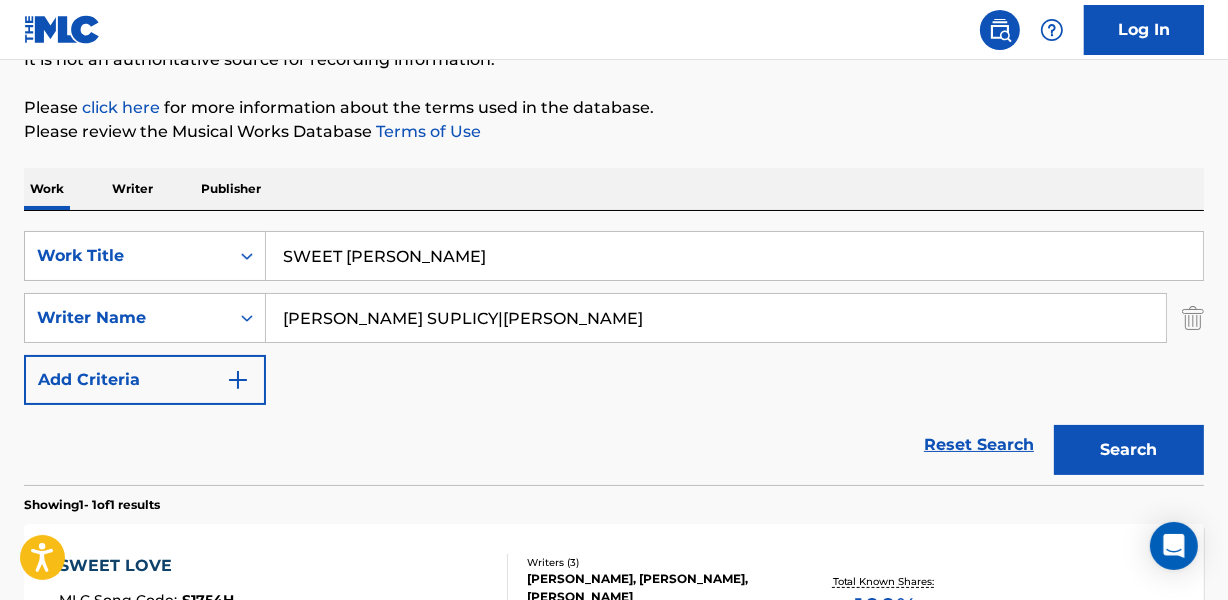 type on "[PERSON_NAME] SUPLICY|[PERSON_NAME]" 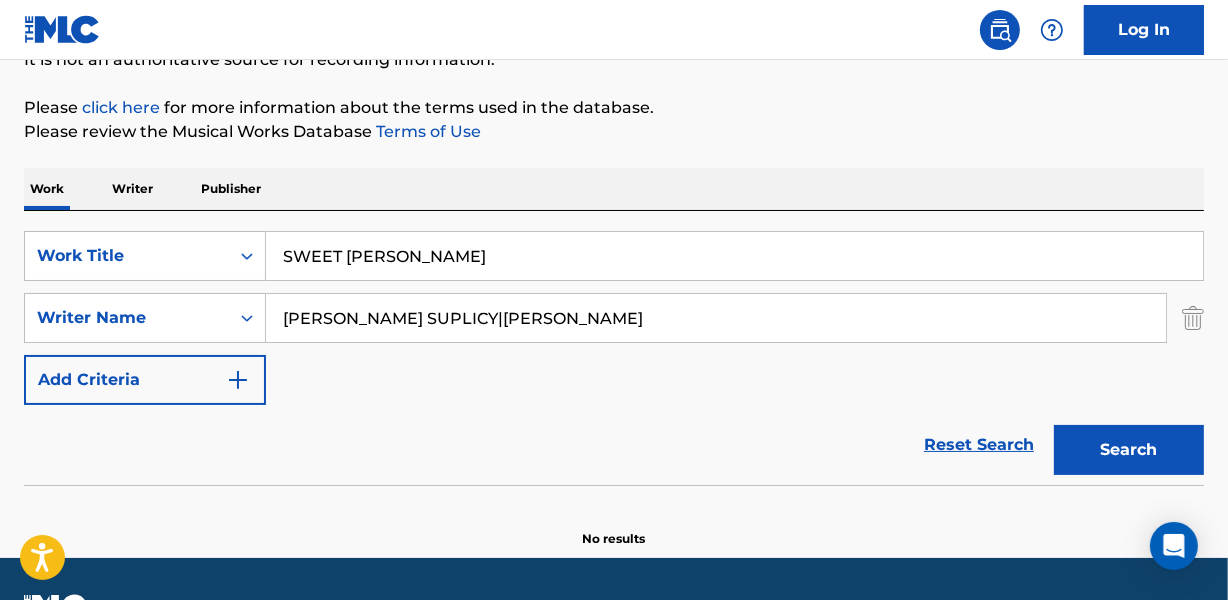 click on "Reset Search Search" at bounding box center (614, 445) 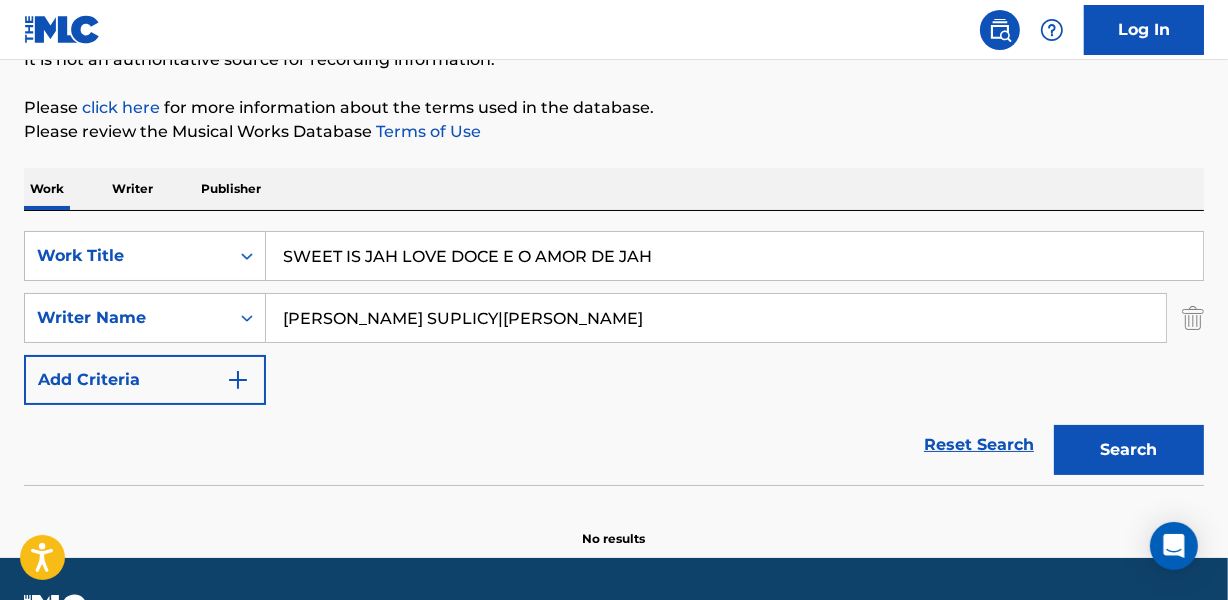 type on "SWEET IS JAH LOVE DOCE E O AMOR DE JAH" 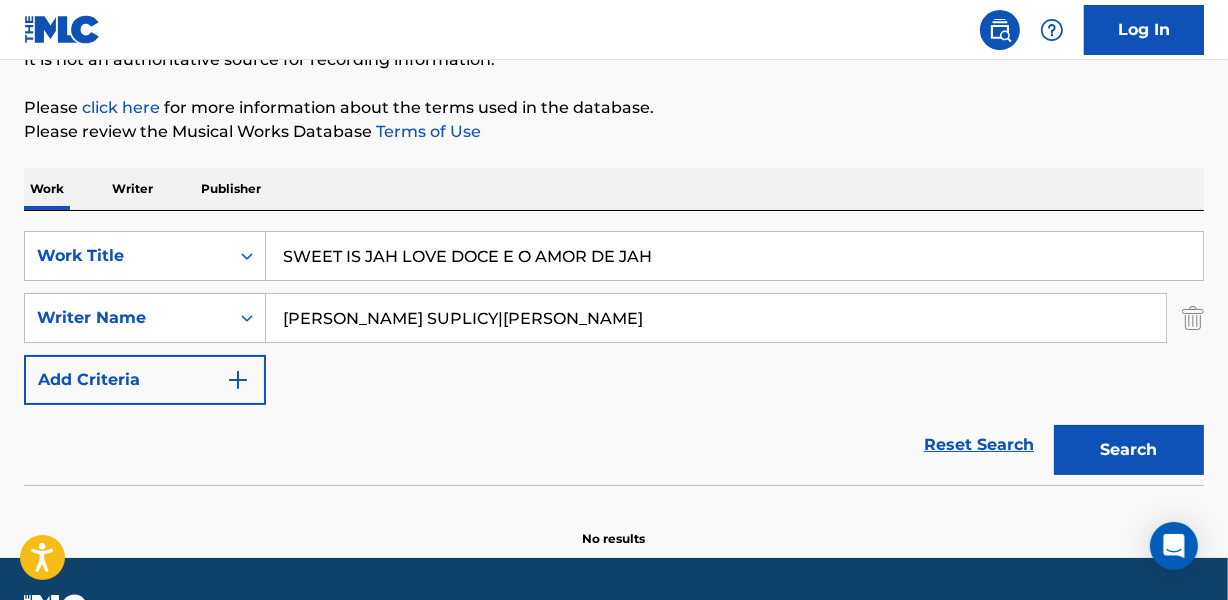 click on "[PERSON_NAME] SUPLICY|[PERSON_NAME]" at bounding box center [716, 318] 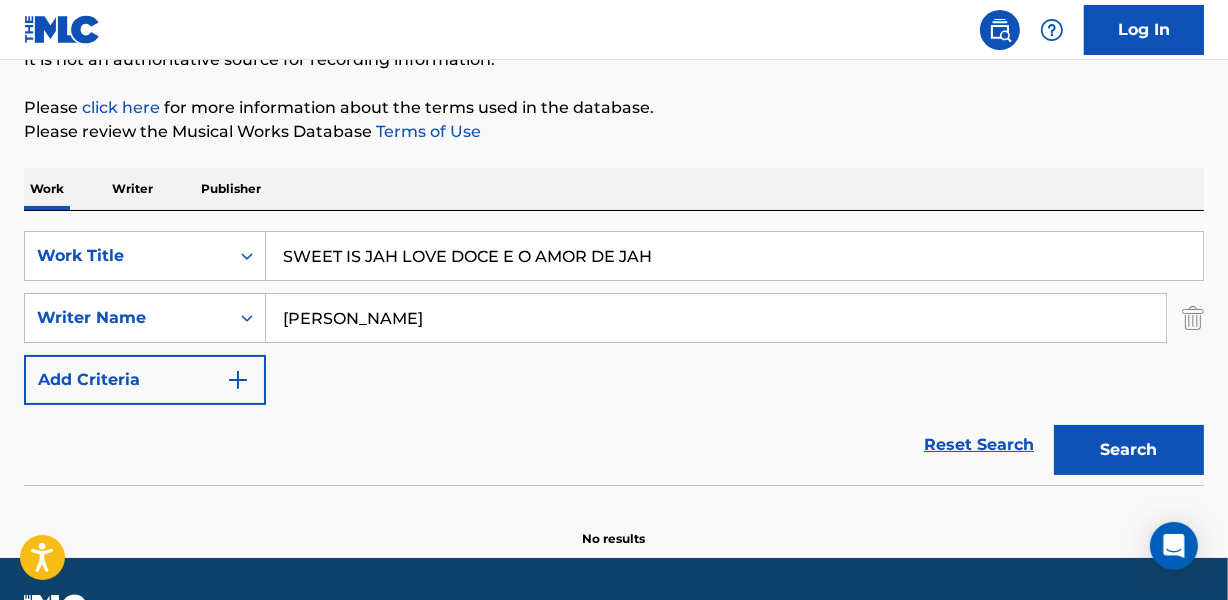 type on "[PERSON_NAME]" 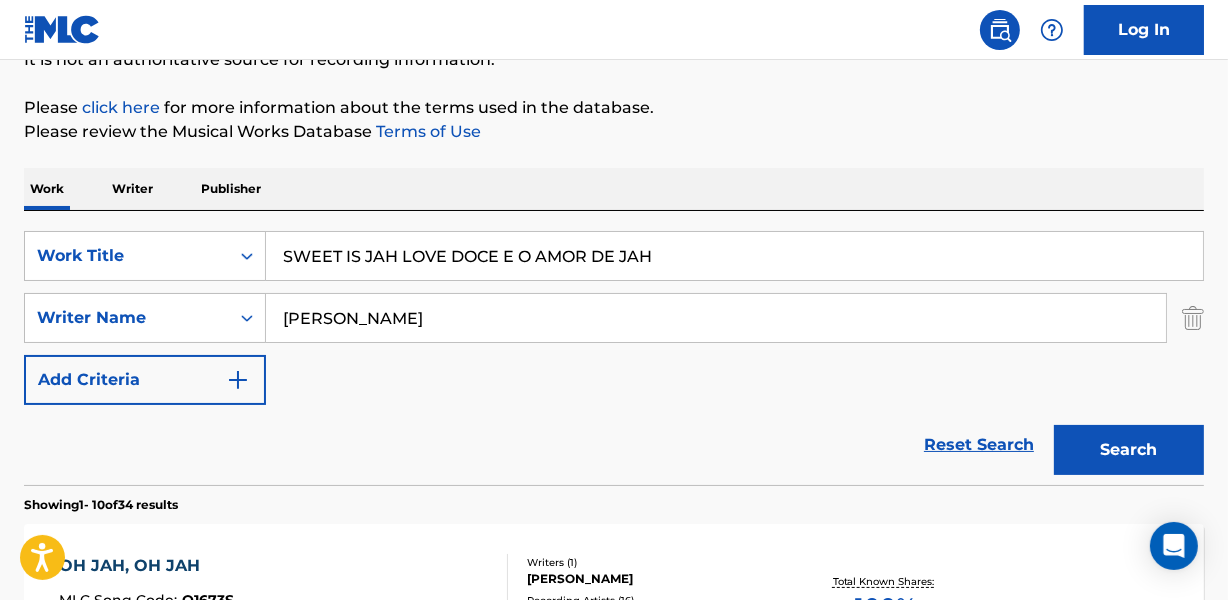 click on "Reset Search Search" at bounding box center (614, 445) 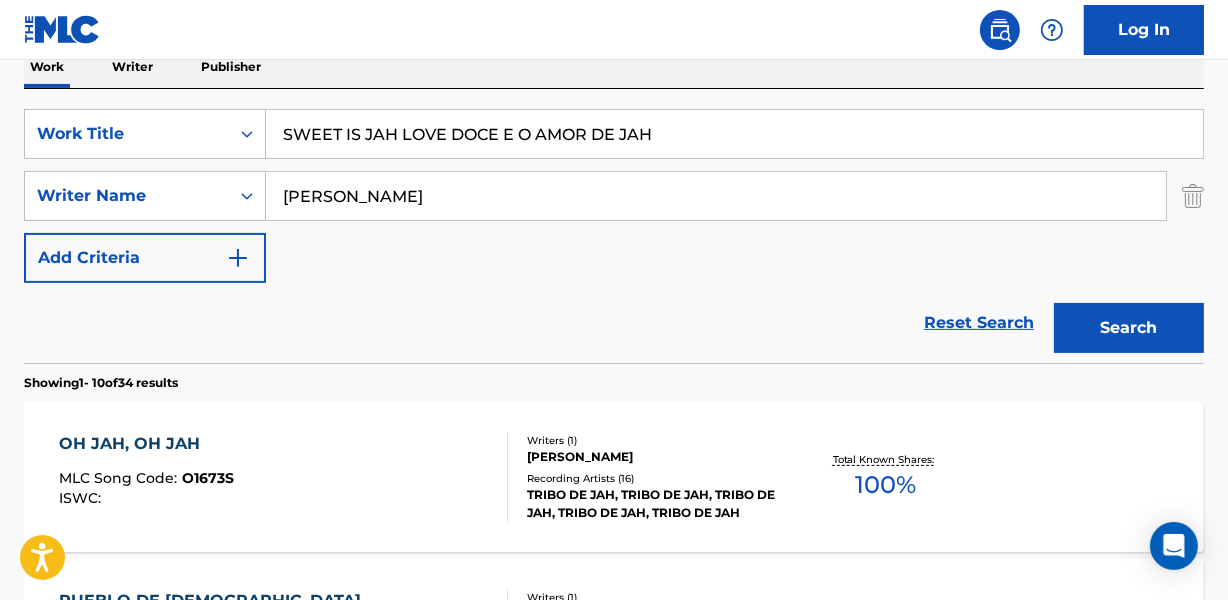 scroll, scrollTop: 396, scrollLeft: 0, axis: vertical 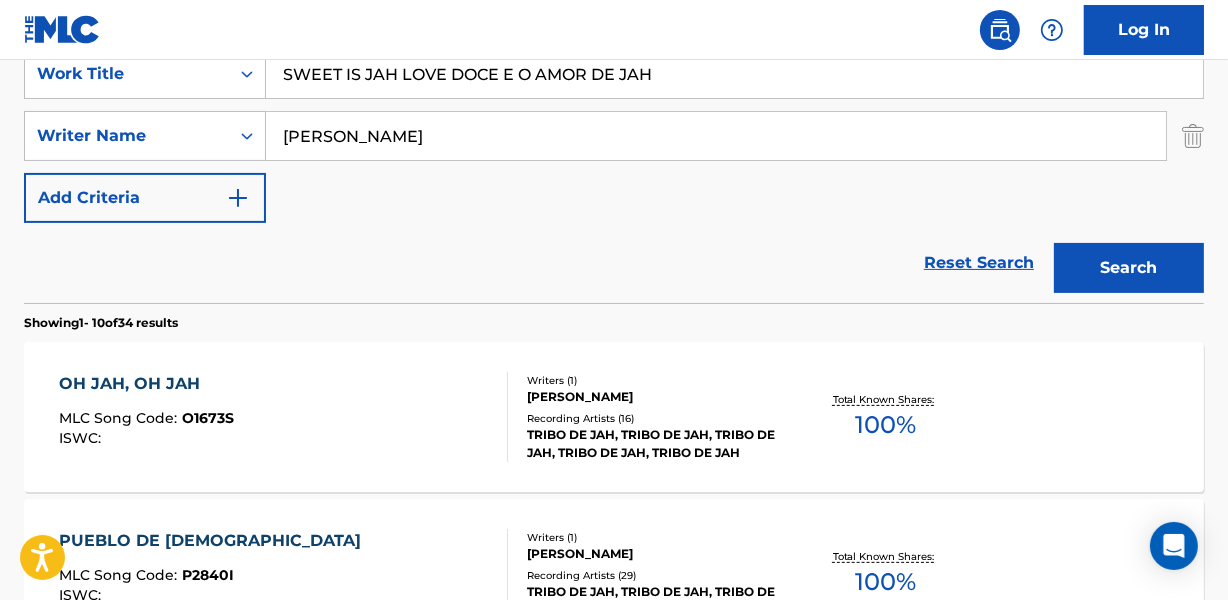click on "Reset Search Search" at bounding box center [614, 263] 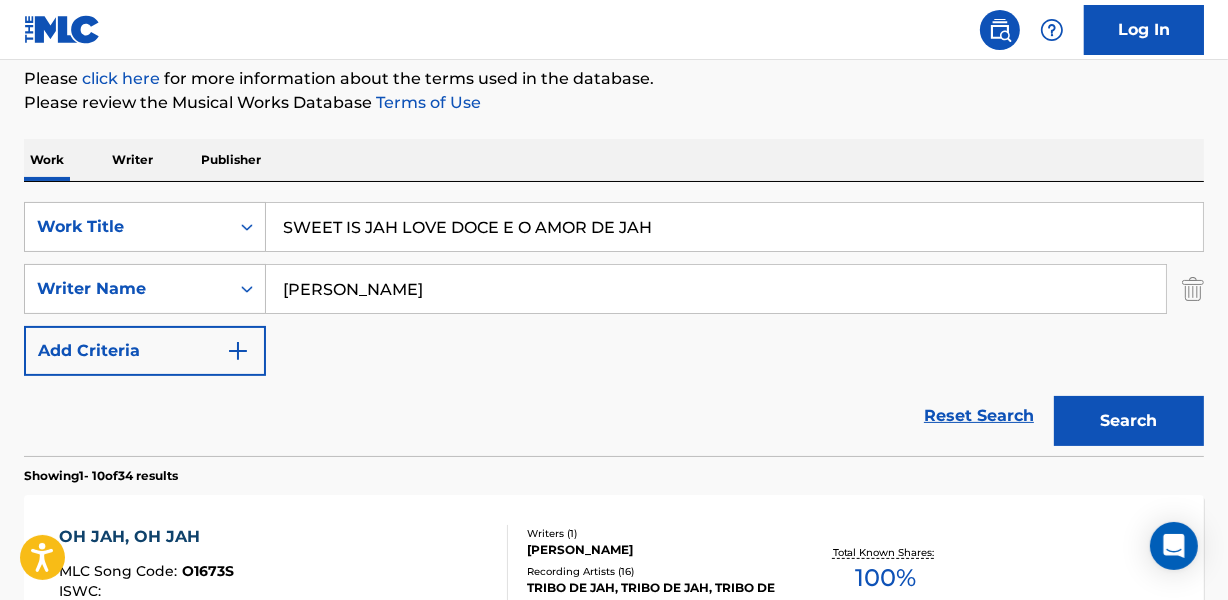 scroll, scrollTop: 305, scrollLeft: 0, axis: vertical 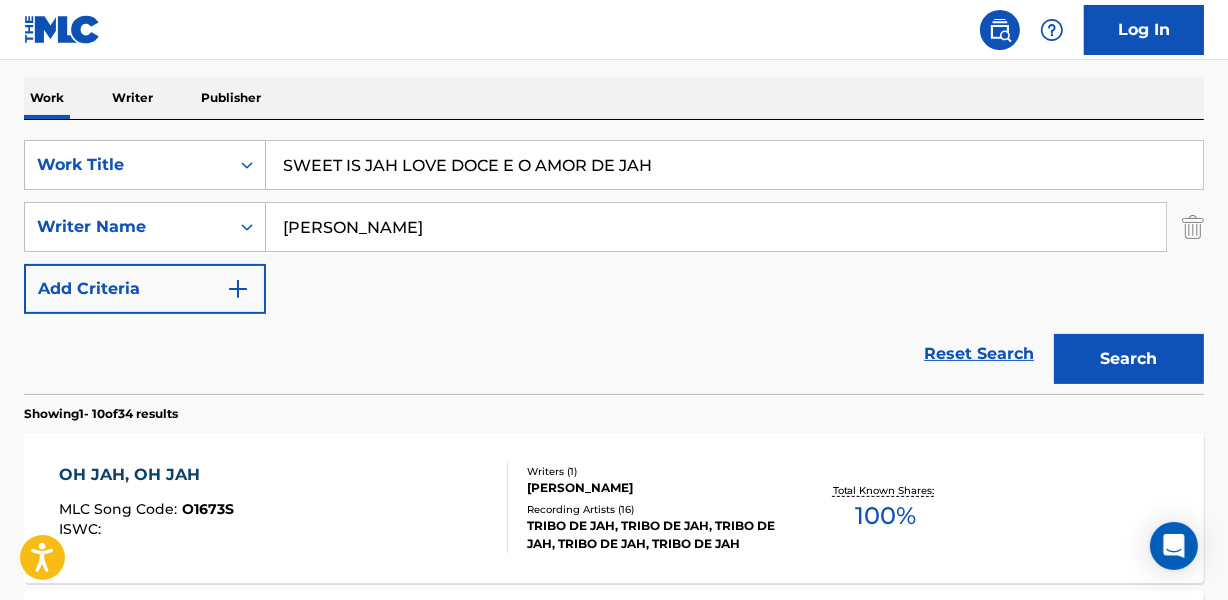 click on "SearchWithCriteriaf36a3521-8701-4569-b45e-0bd406944a1c Work Title SWEET IS JAH LOVE DOCE E O AMOR DE JAH SearchWithCriteria6b3d1a80-d451-472a-946a-9ed557da8ce0 Writer Name [PERSON_NAME] Add Criteria" at bounding box center (614, 227) 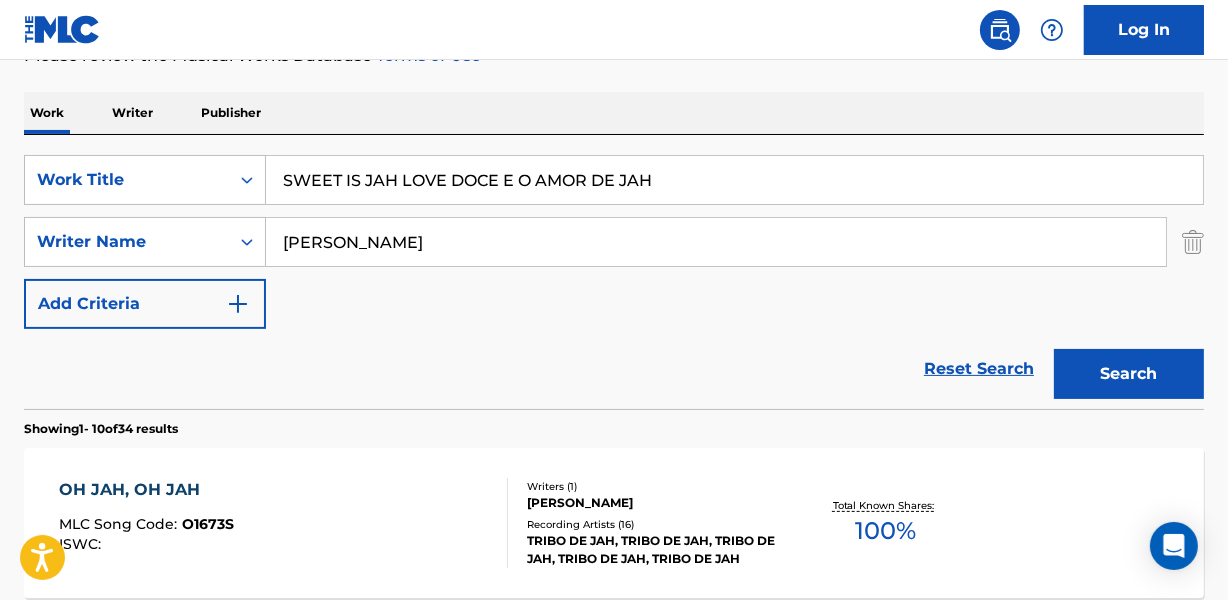 scroll, scrollTop: 123, scrollLeft: 0, axis: vertical 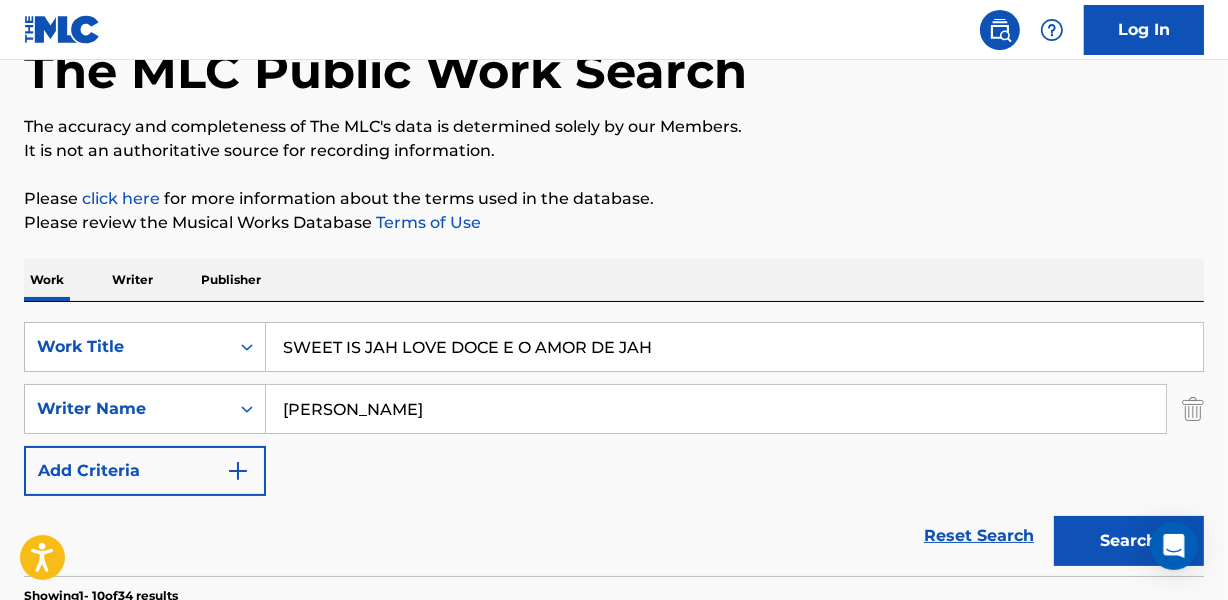 click on "SWEET IS JAH LOVE DOCE E O AMOR DE JAH" at bounding box center [734, 347] 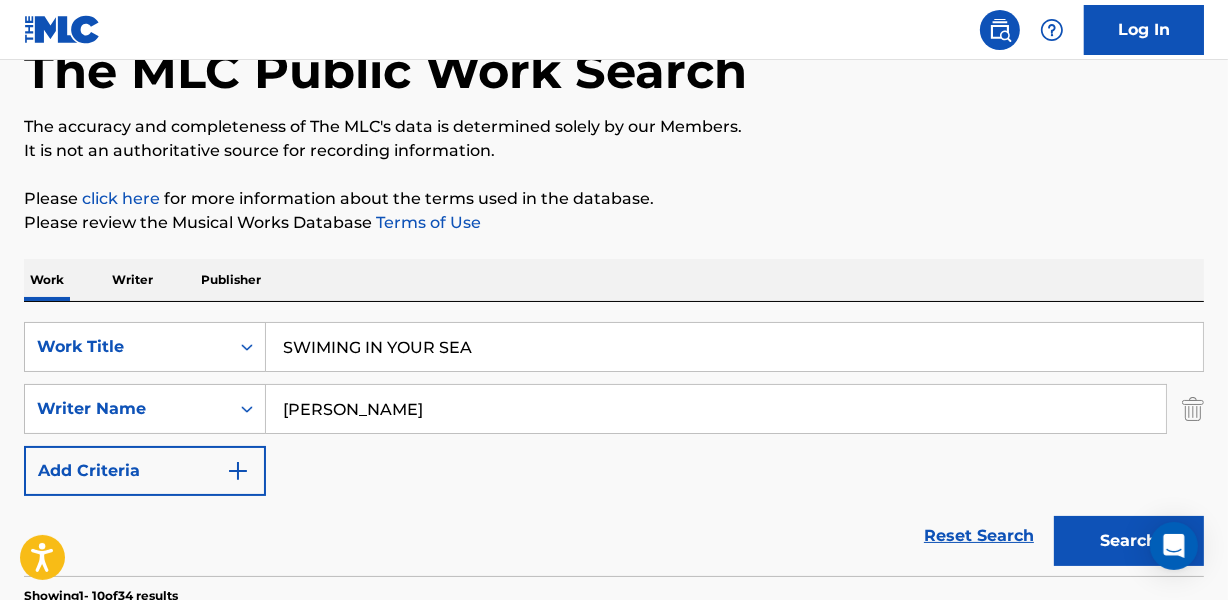 type on "SWIMING IN YOUR SEA" 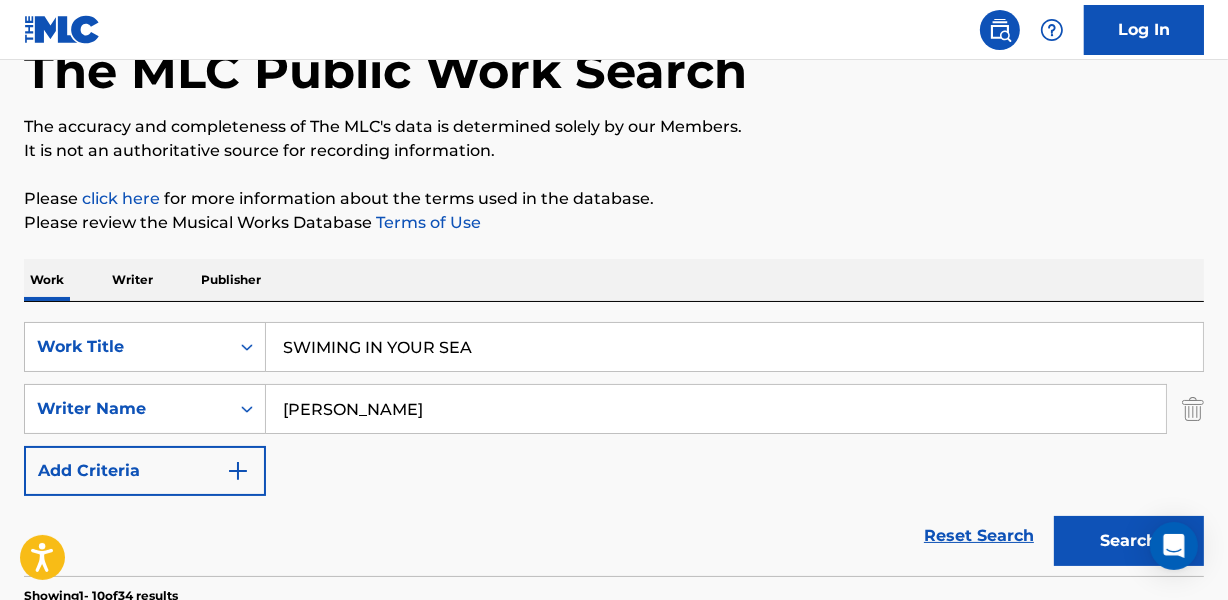 click on "[PERSON_NAME]" at bounding box center [716, 409] 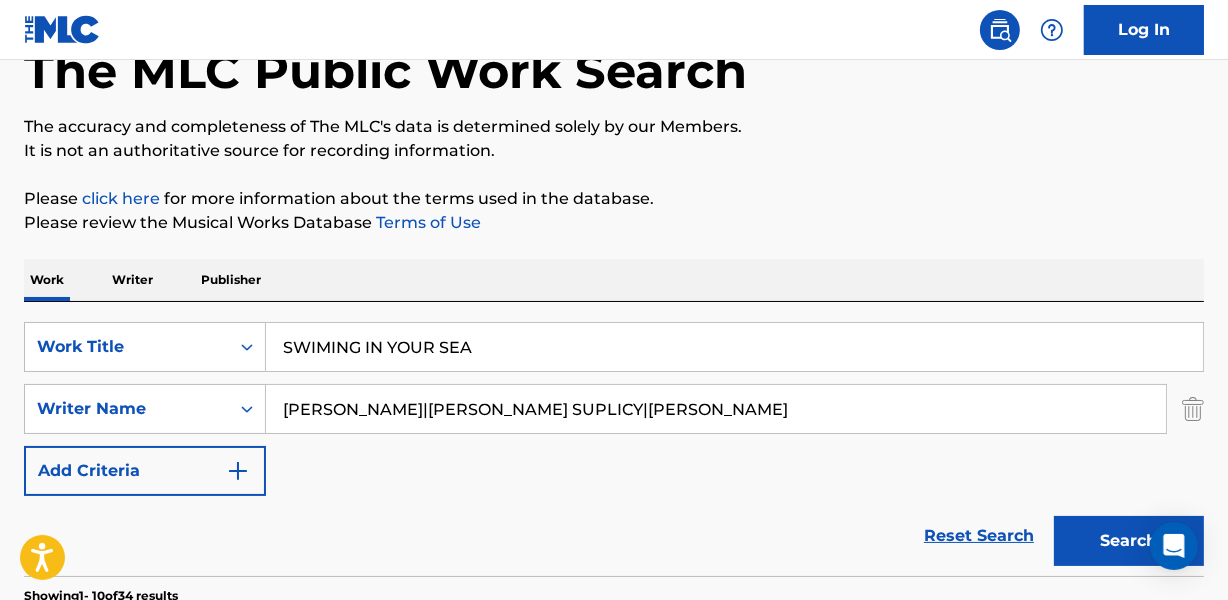 click on "Search" at bounding box center (1129, 541) 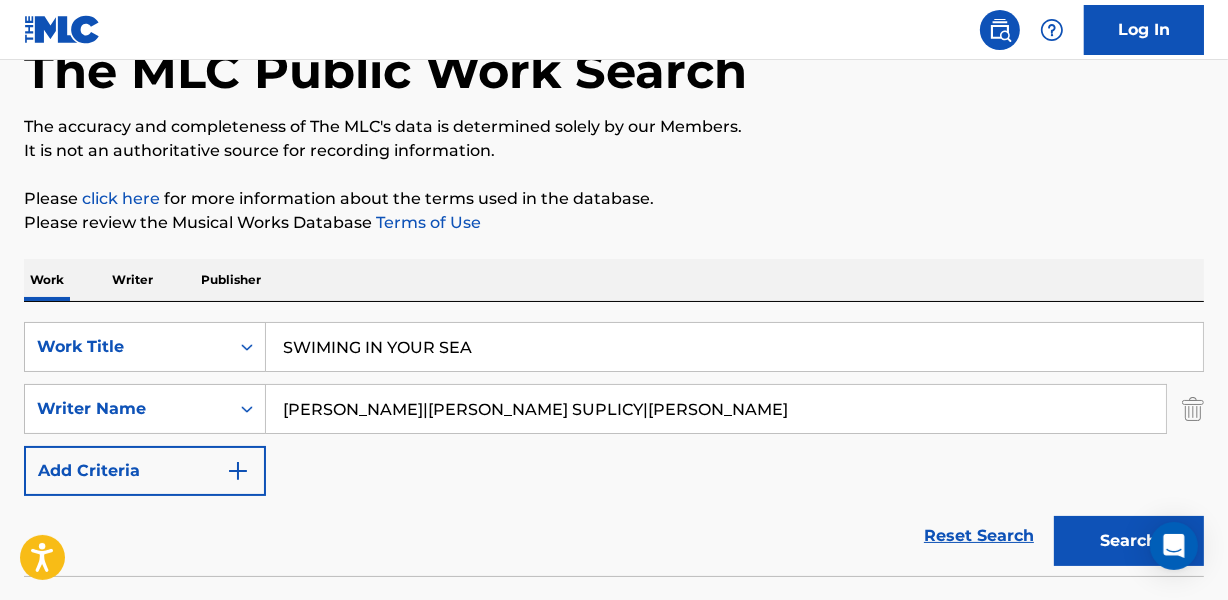 drag, startPoint x: 660, startPoint y: 412, endPoint x: 1229, endPoint y: 406, distance: 569.0316 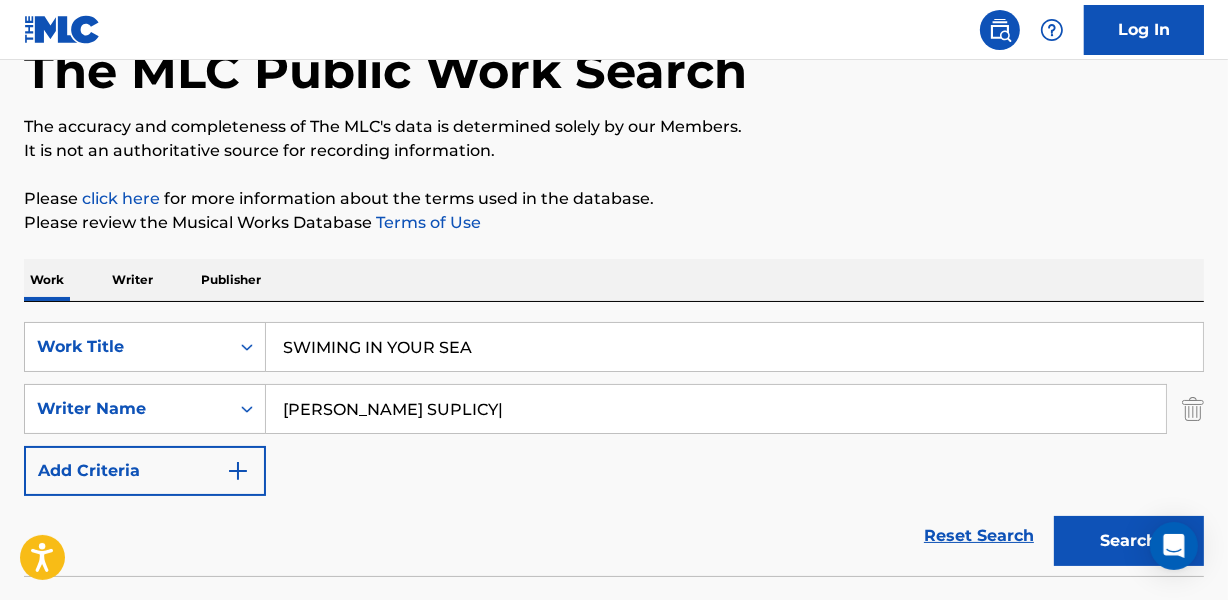 click on "Search" at bounding box center (1129, 541) 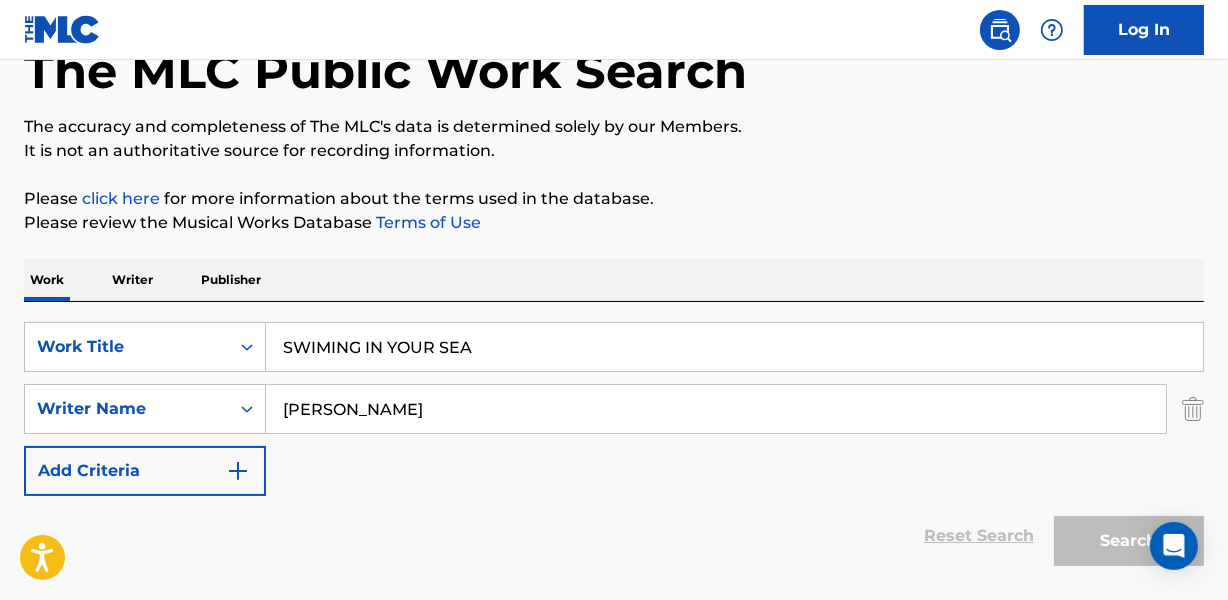 click on "Search" at bounding box center (1129, 541) 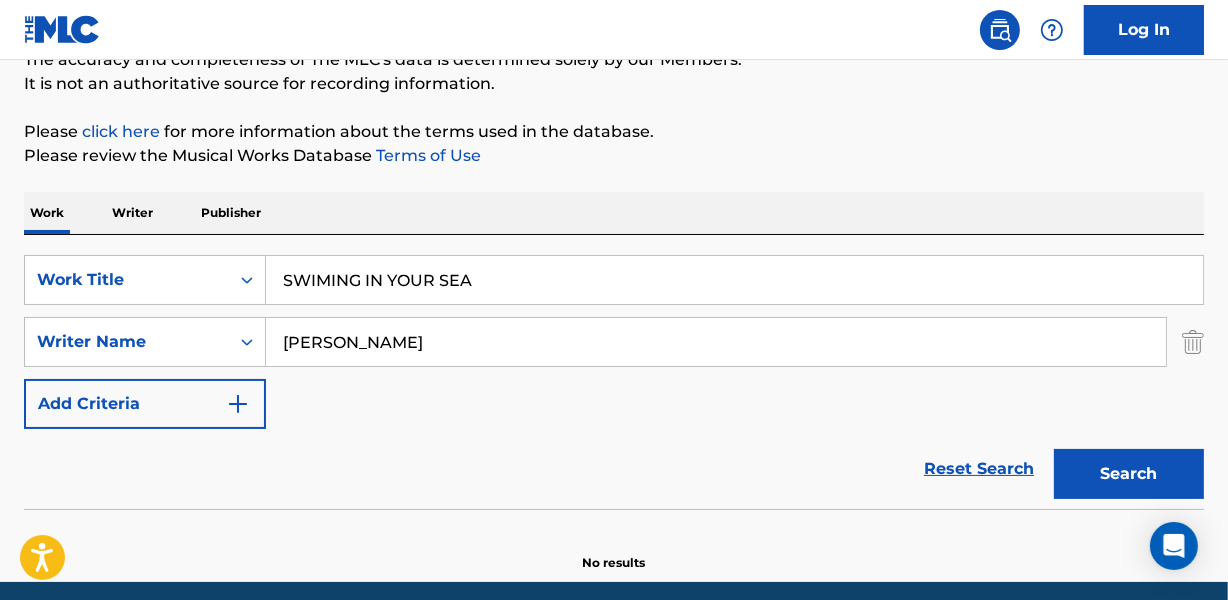 scroll, scrollTop: 267, scrollLeft: 0, axis: vertical 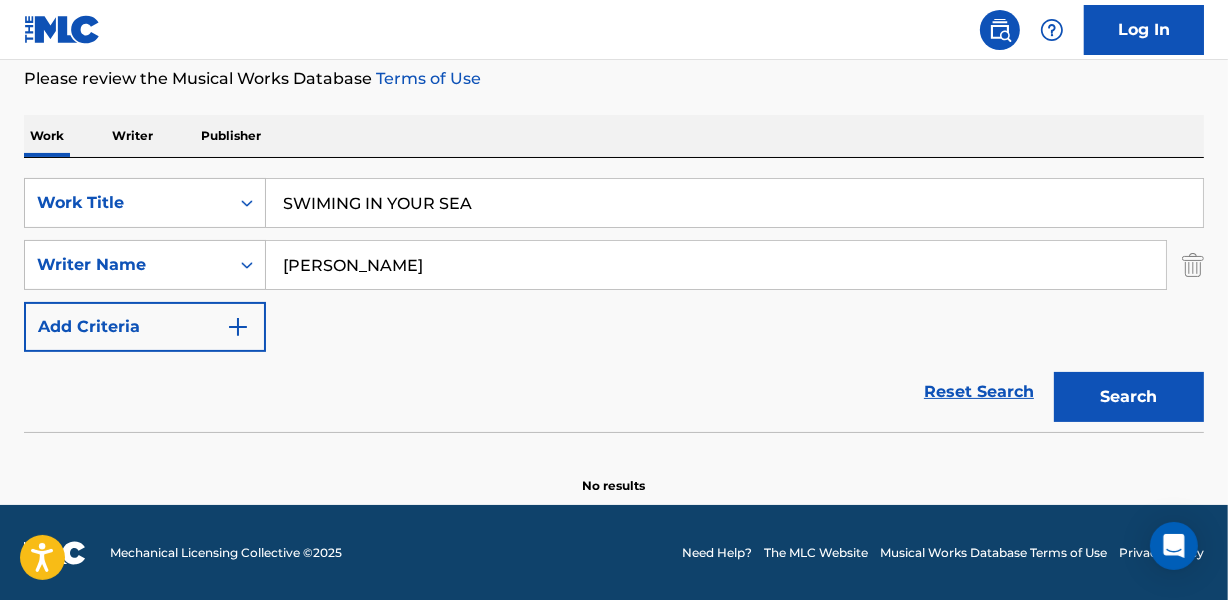 click on "[PERSON_NAME]" at bounding box center [716, 265] 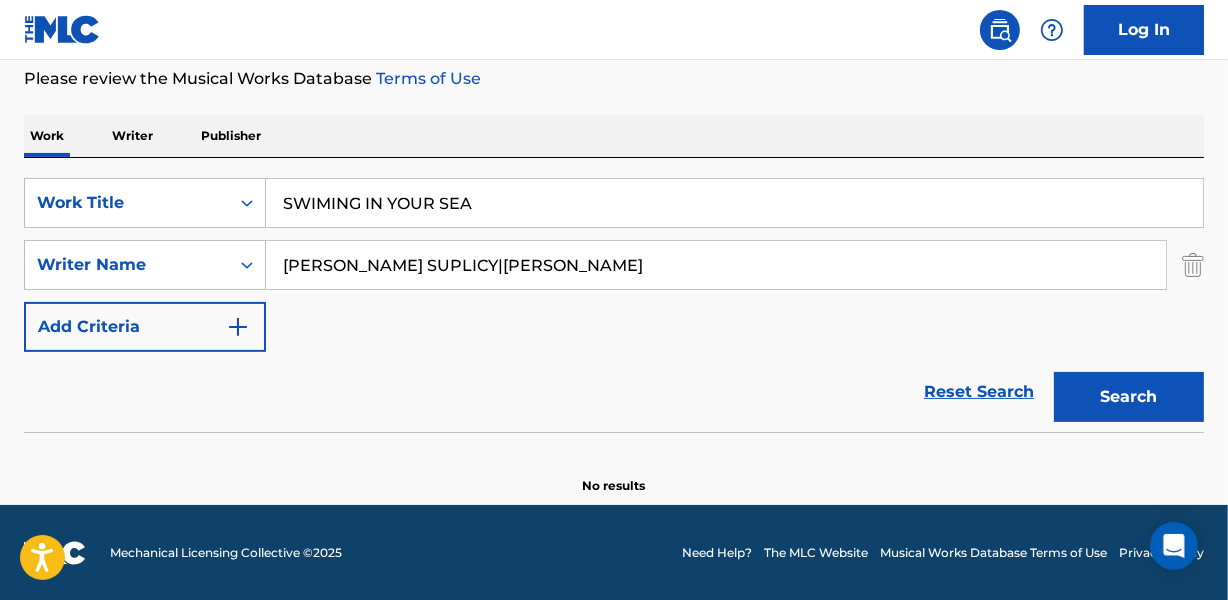 drag, startPoint x: 602, startPoint y: 257, endPoint x: 902, endPoint y: 262, distance: 300.04166 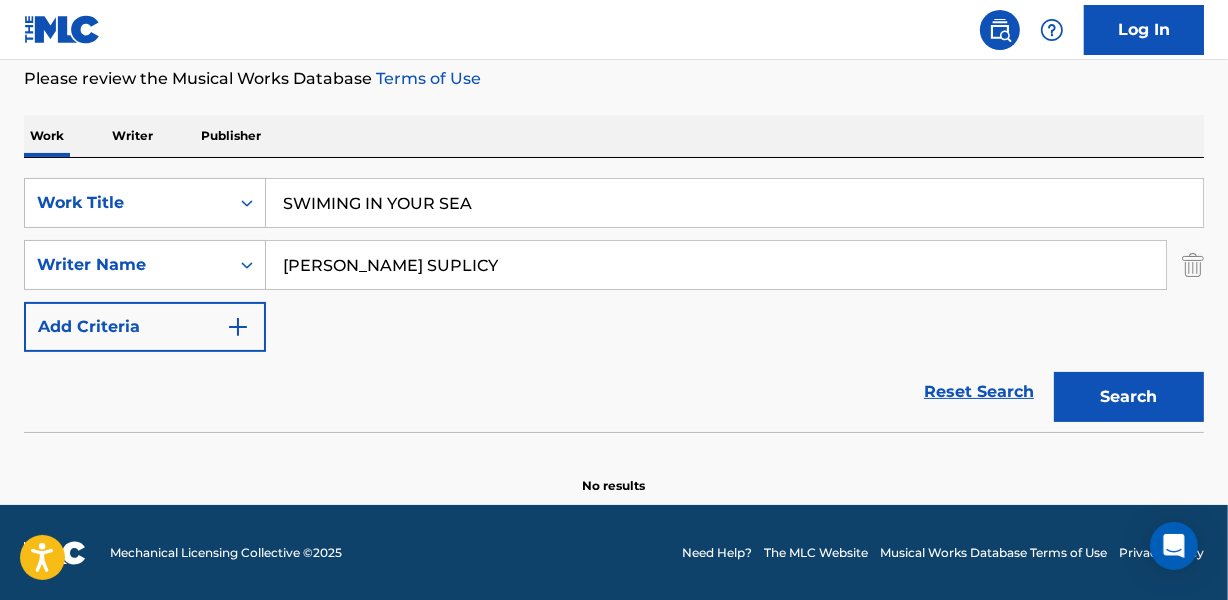 type on "[PERSON_NAME] SUPLICY" 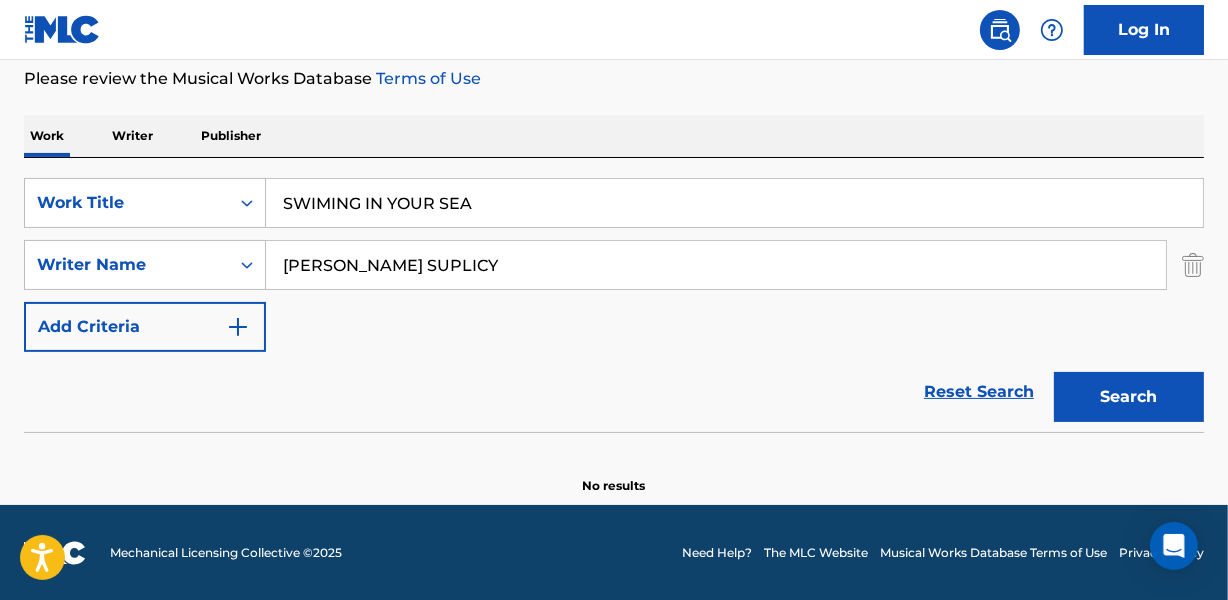 click on "SWIMING IN YOUR SEA" at bounding box center (734, 203) 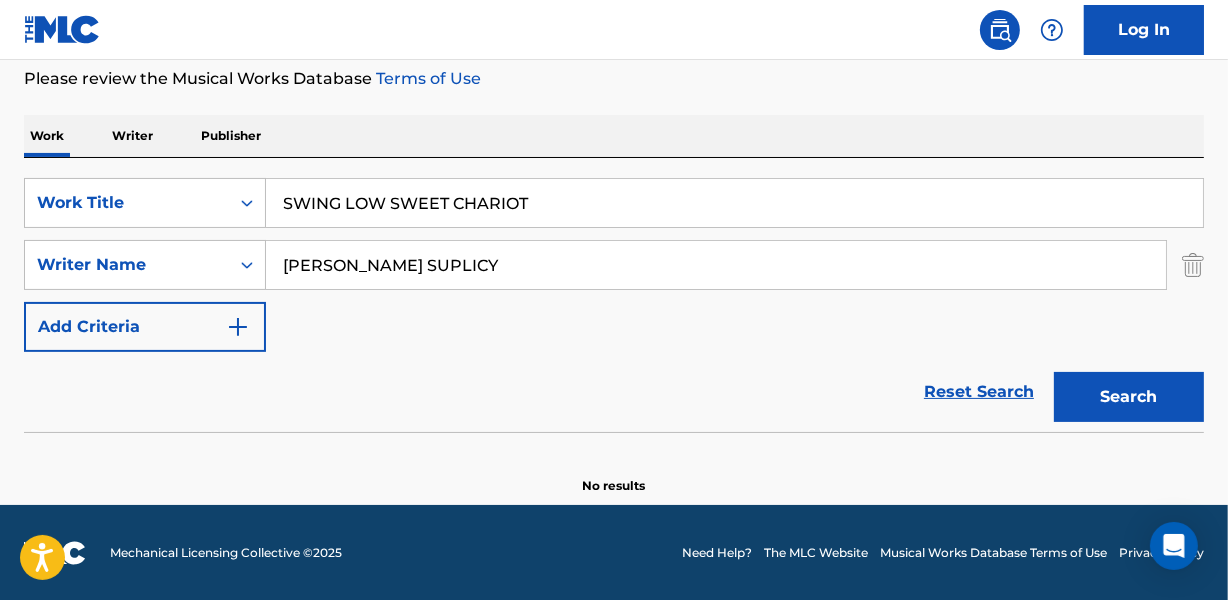 type on "SWING LOW SWEET CHARIOT" 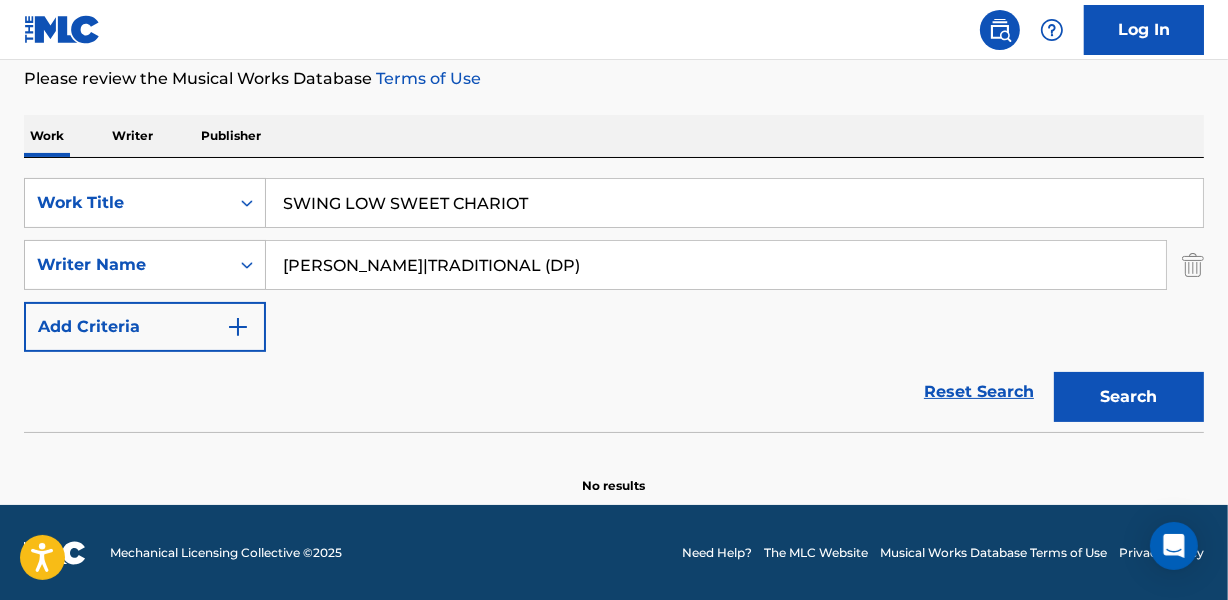 drag, startPoint x: 531, startPoint y: 253, endPoint x: 845, endPoint y: 275, distance: 314.76974 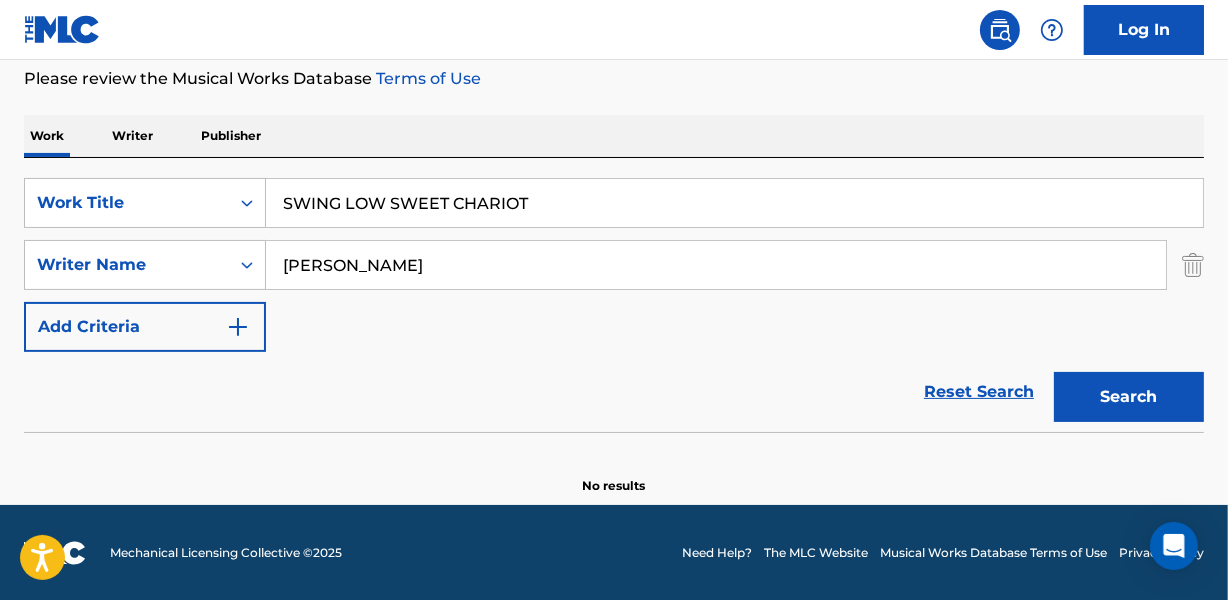 type on "[PERSON_NAME]" 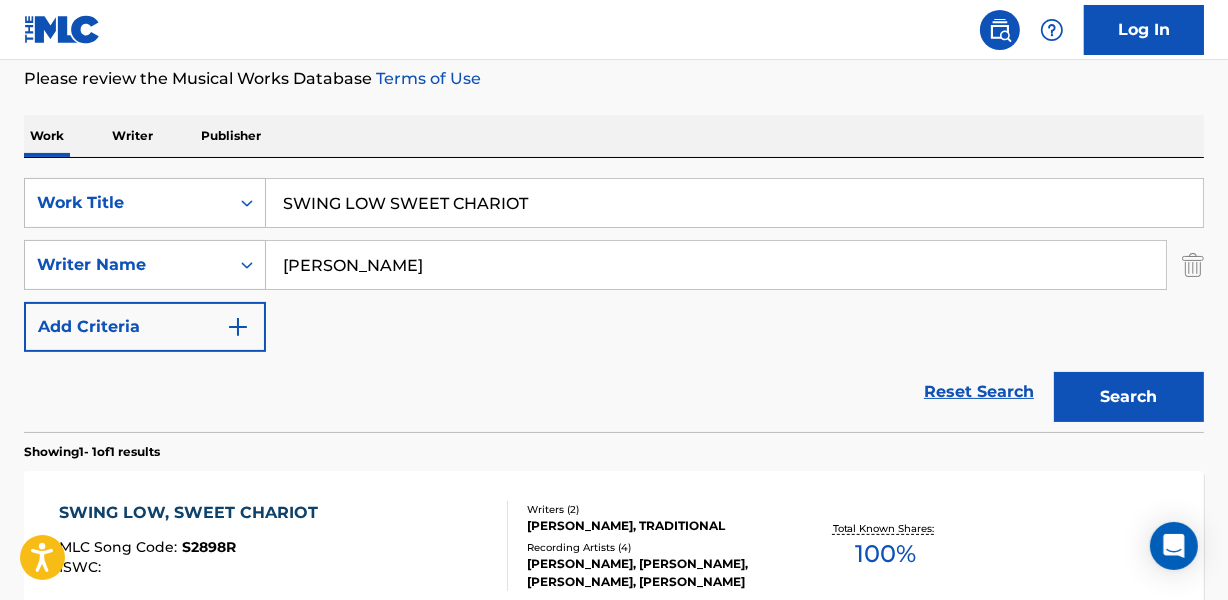 click on "Reset Search Search" at bounding box center [614, 392] 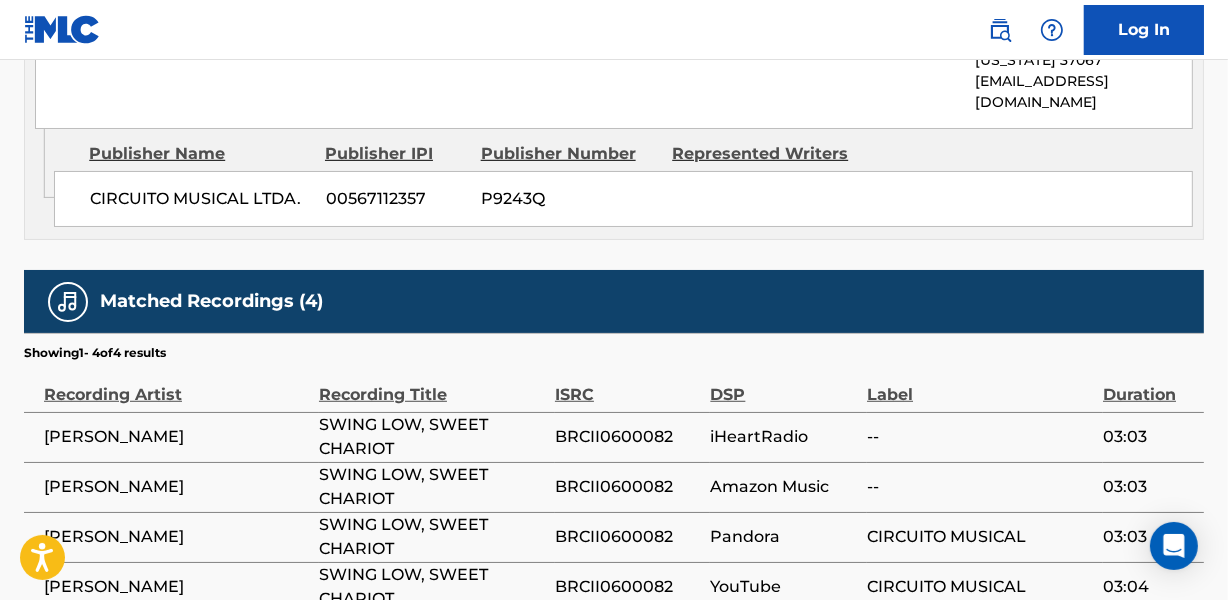 scroll, scrollTop: 1245, scrollLeft: 0, axis: vertical 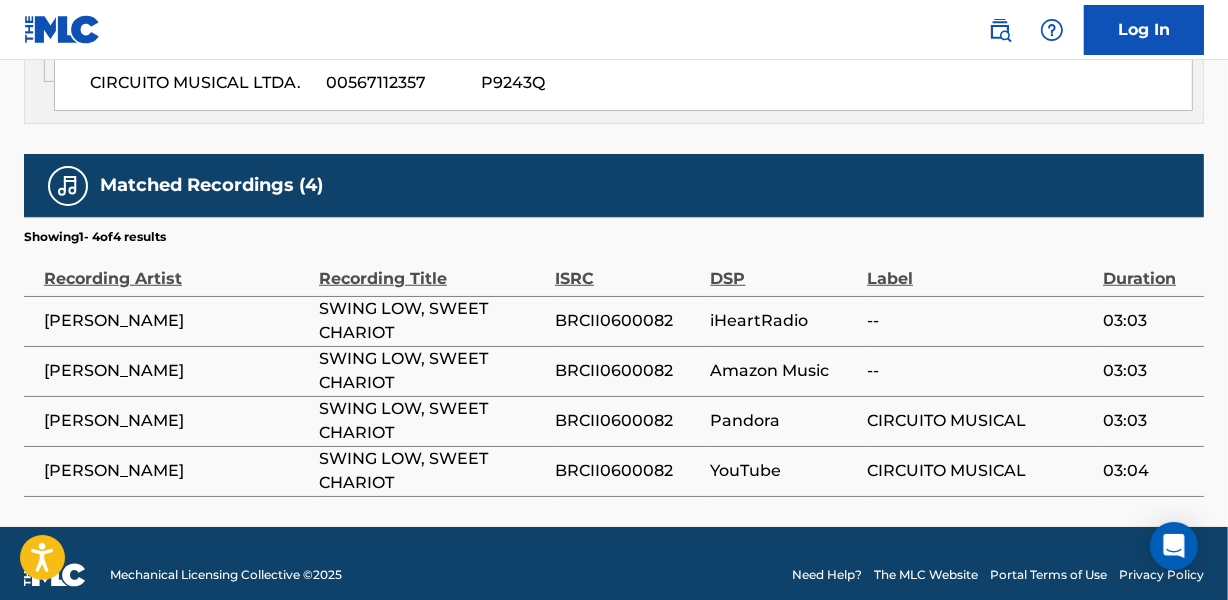 click on "BRCII0600082" at bounding box center (627, 321) 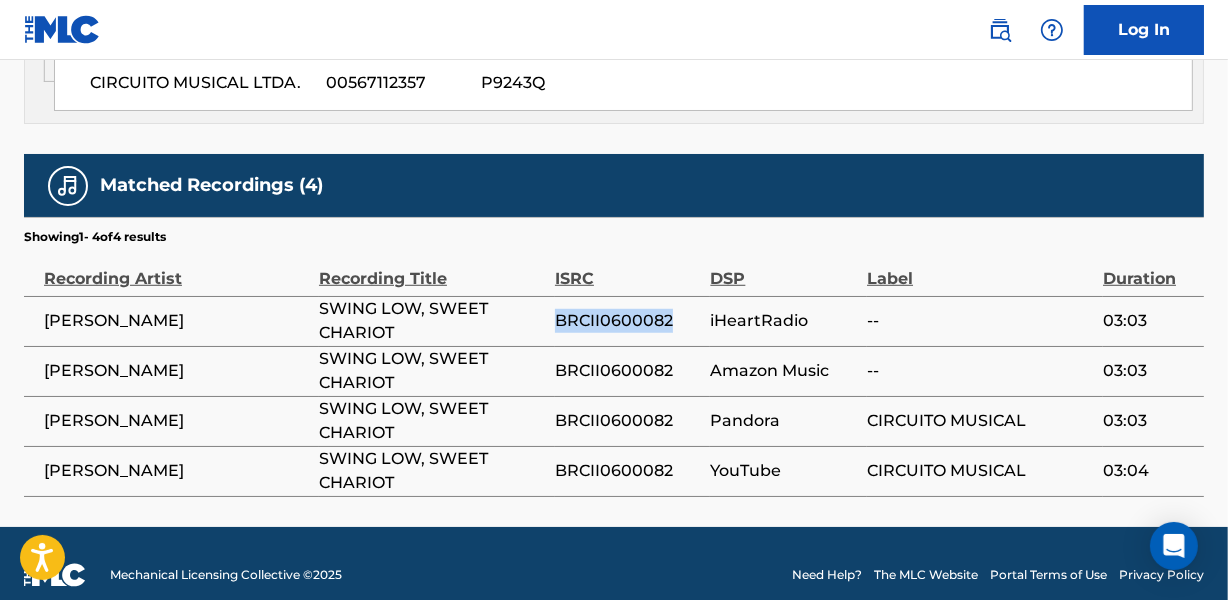 click on "BRCII0600082" at bounding box center [627, 321] 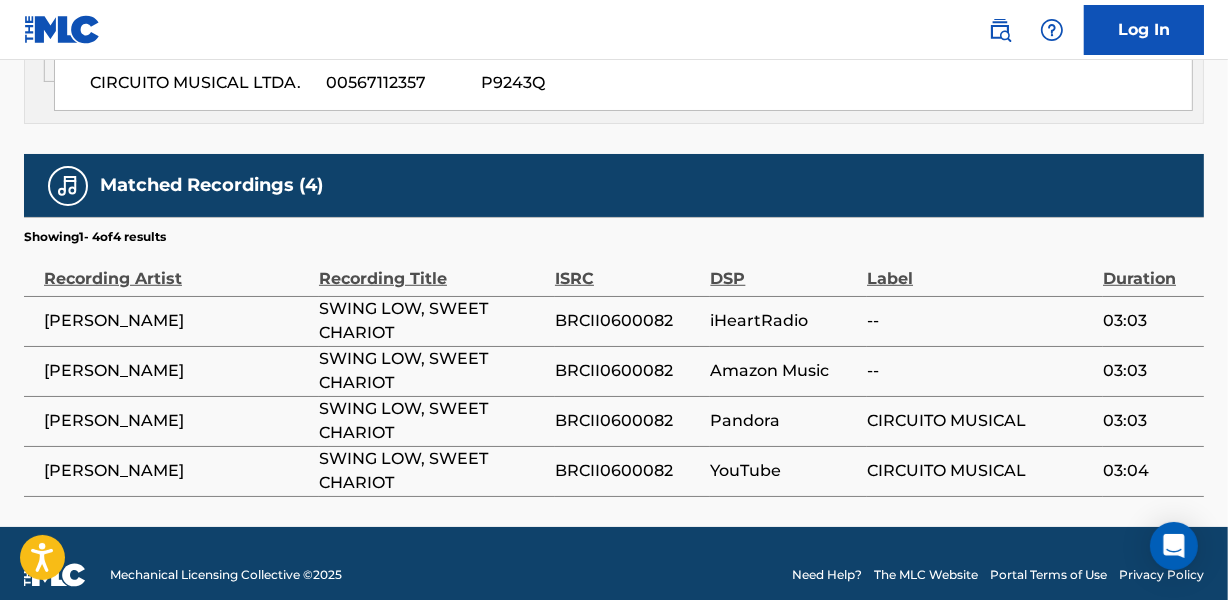 click on "[PERSON_NAME]" at bounding box center [176, 321] 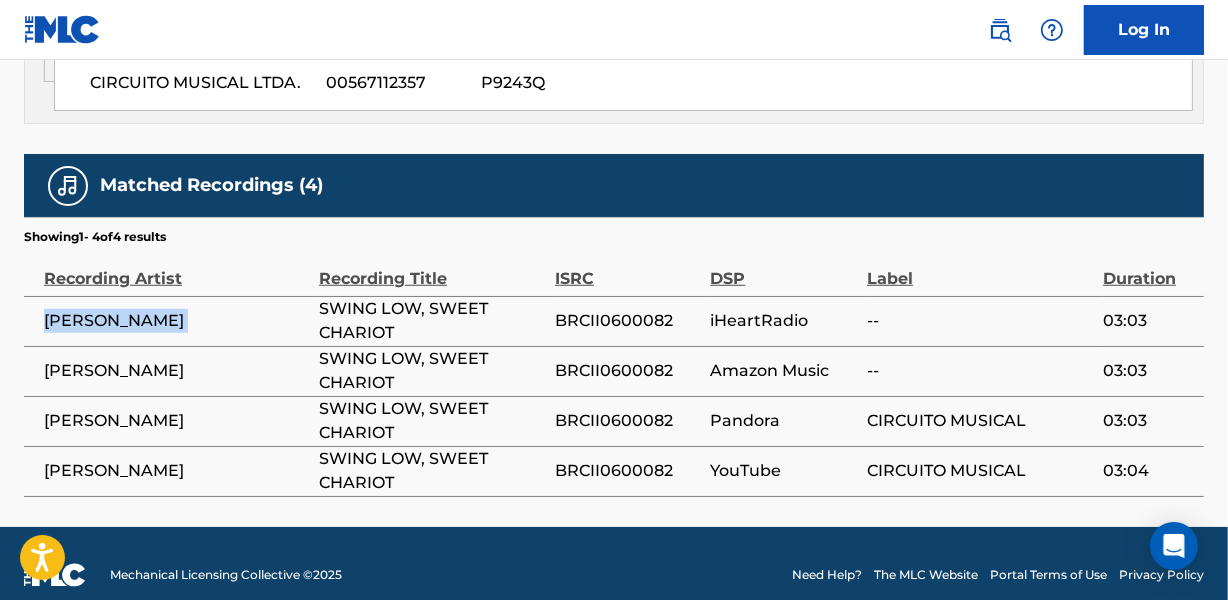 click on "[PERSON_NAME]" at bounding box center [176, 321] 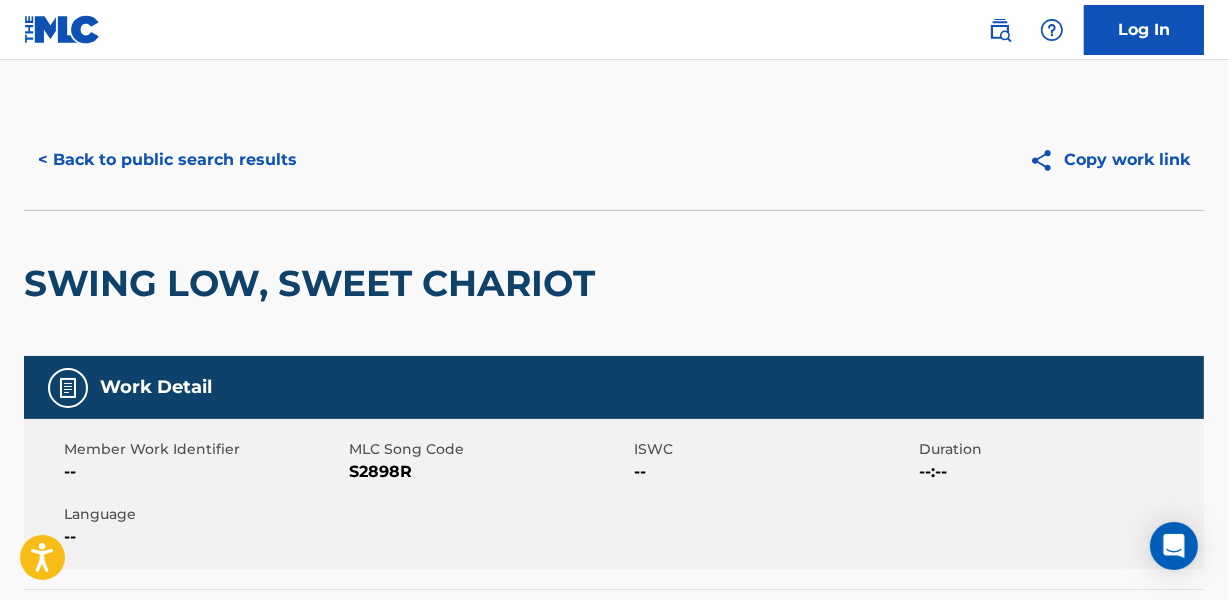 scroll, scrollTop: 0, scrollLeft: 0, axis: both 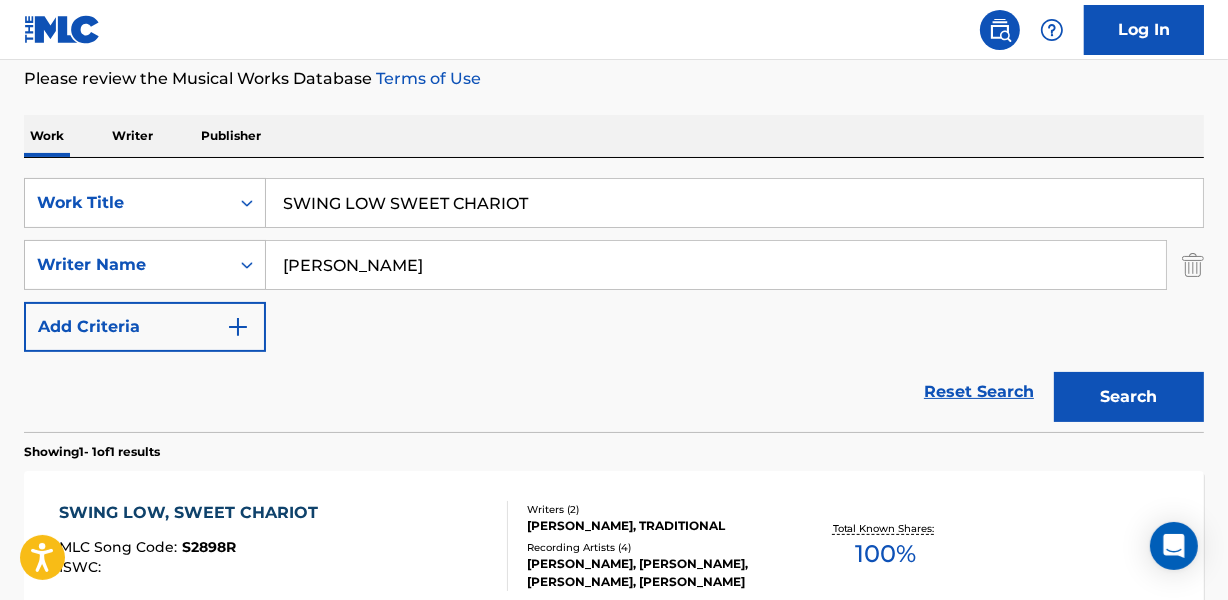 click on "SWING LOW SWEET CHARIOT" at bounding box center (734, 203) 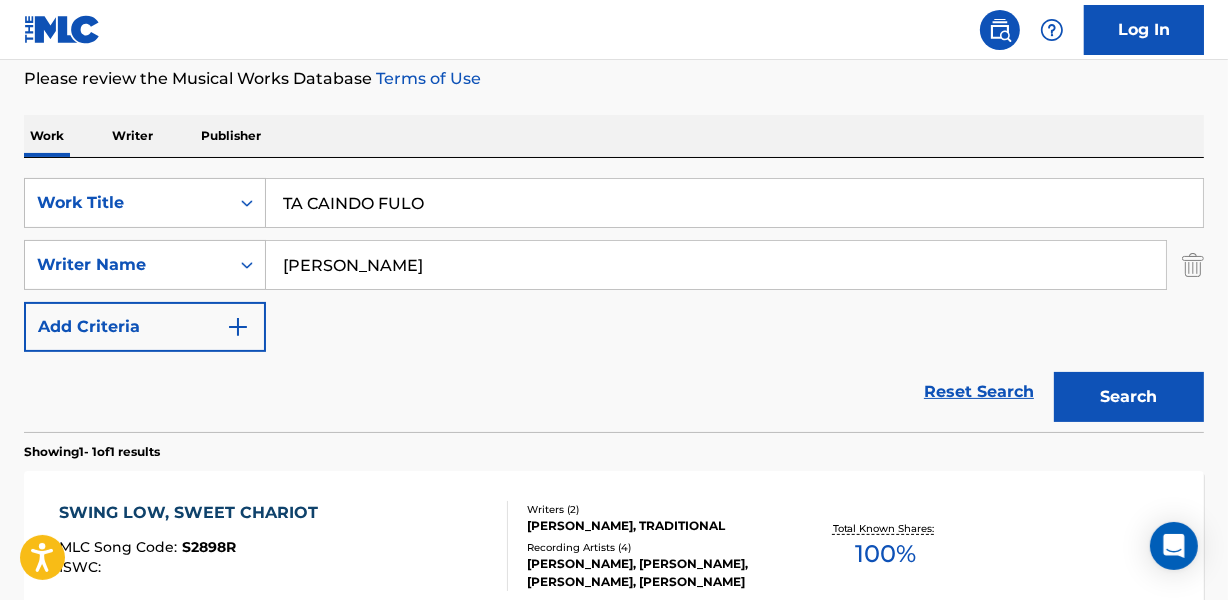 type on "TA CAINDO FULO" 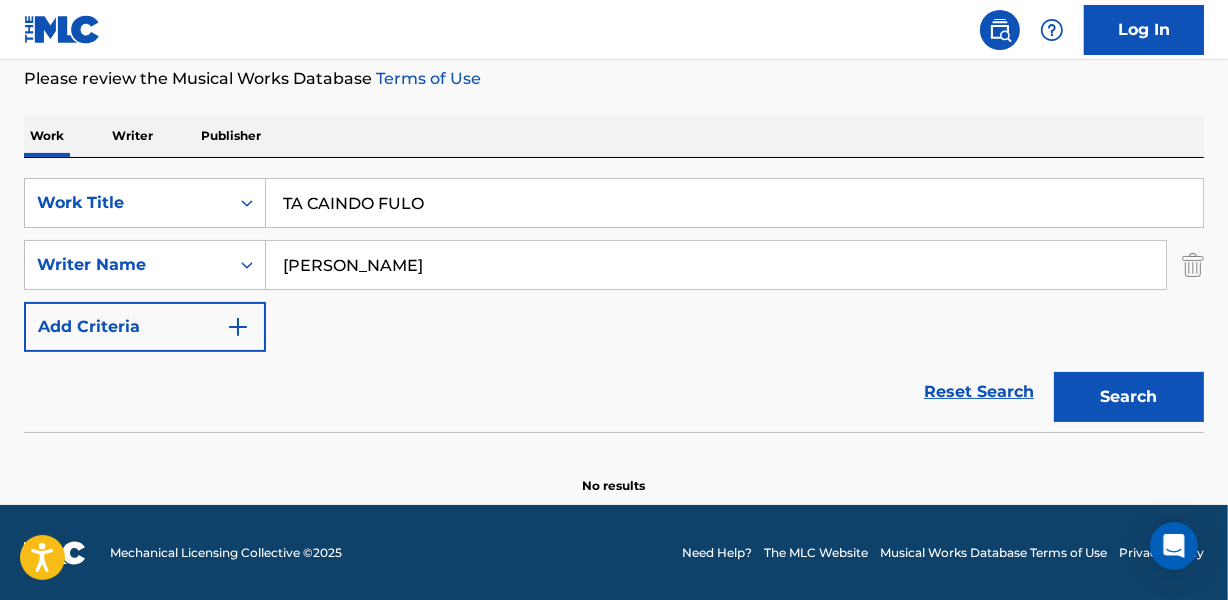 click on "TA CAINDO FULO" at bounding box center [734, 203] 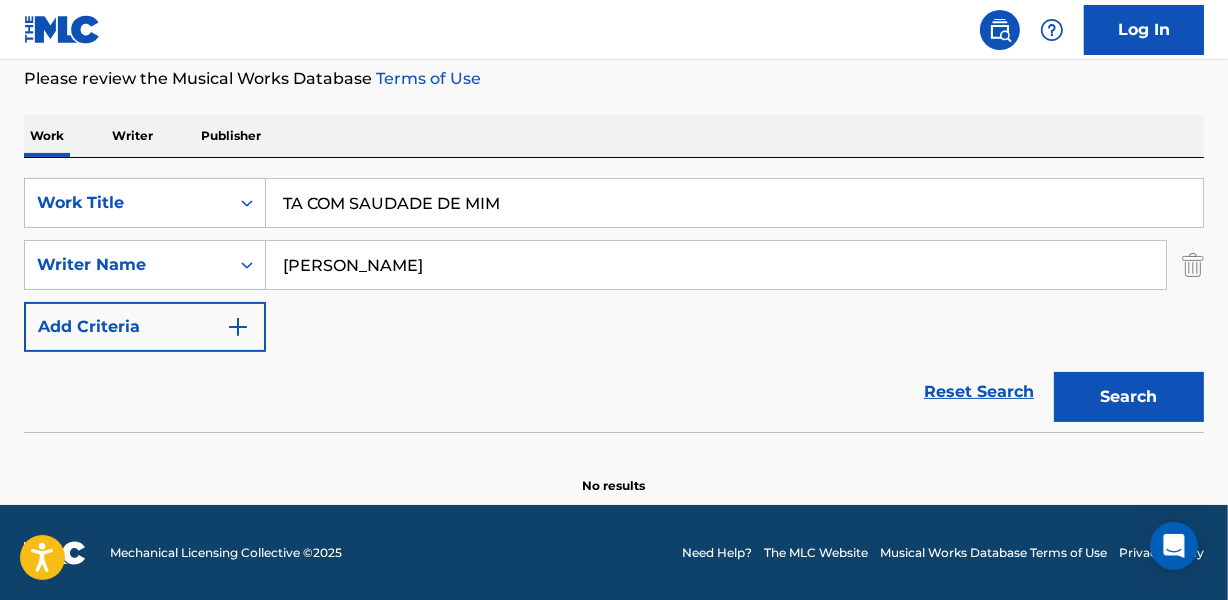 type on "TA COM SAUDADE DE MIM" 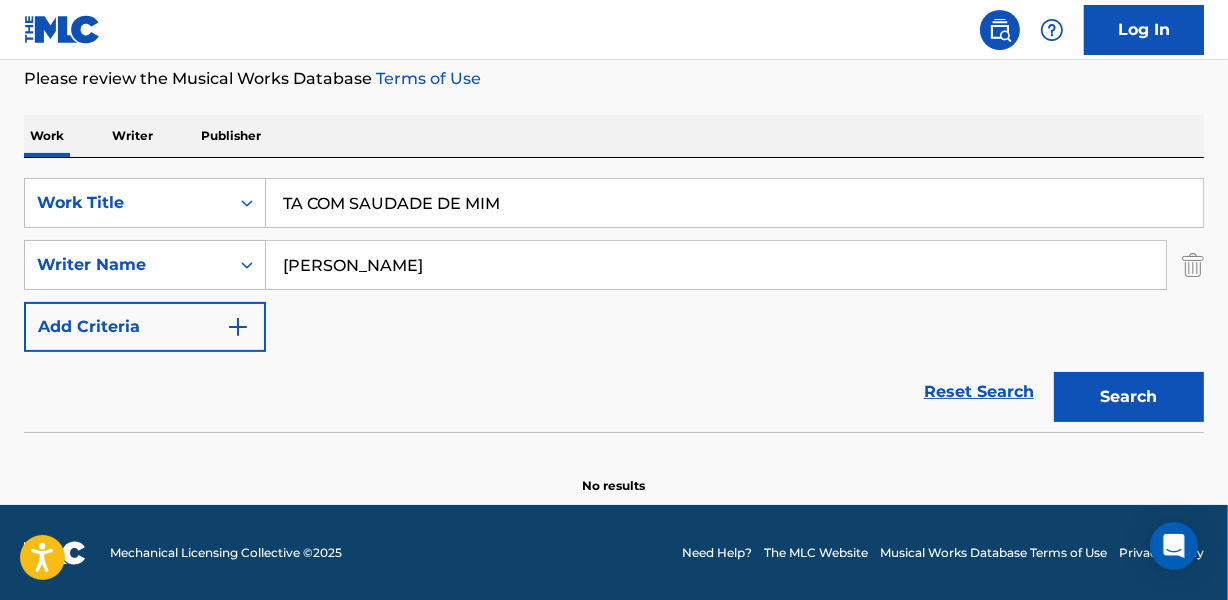 click on "[PERSON_NAME]" at bounding box center [716, 265] 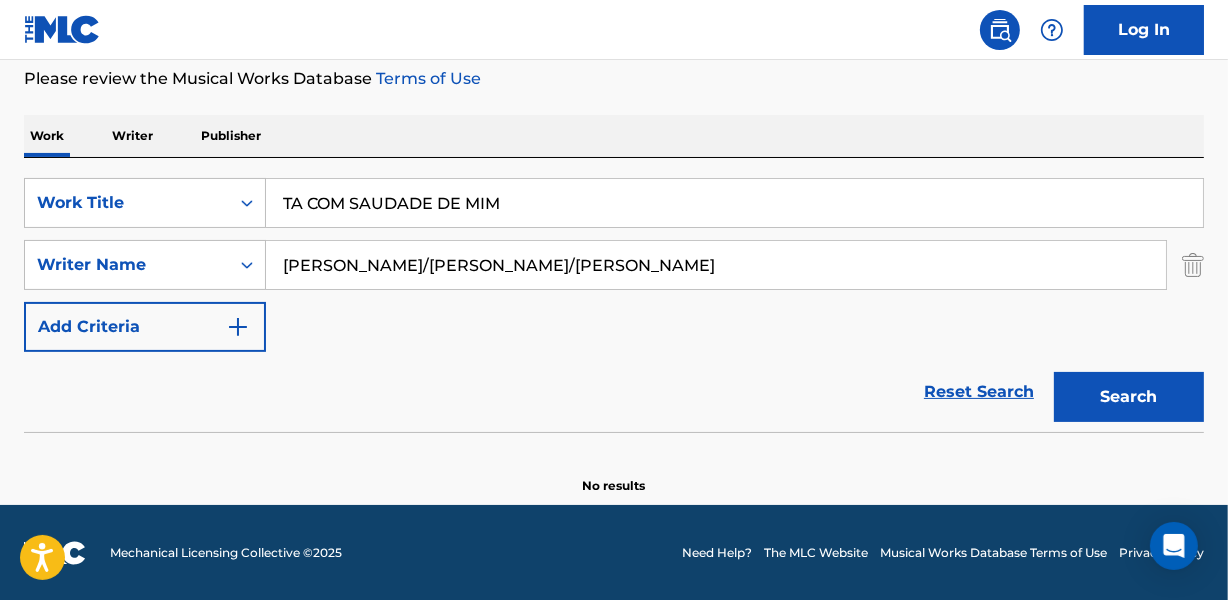 click on "Search" at bounding box center [1129, 397] 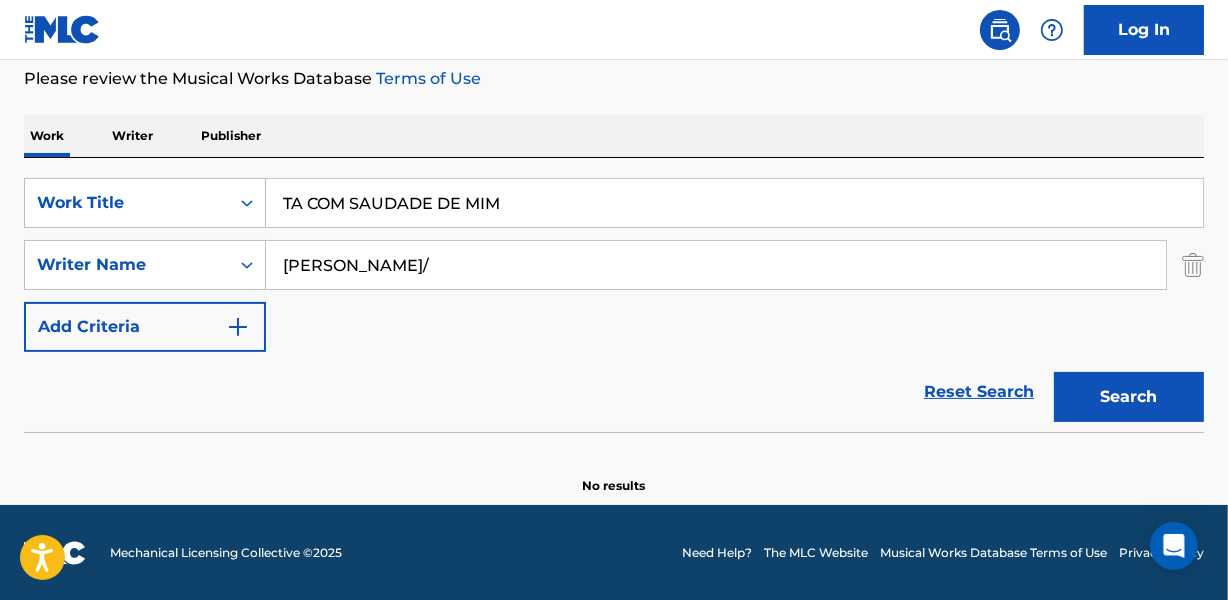 click on "Search" at bounding box center (1129, 397) 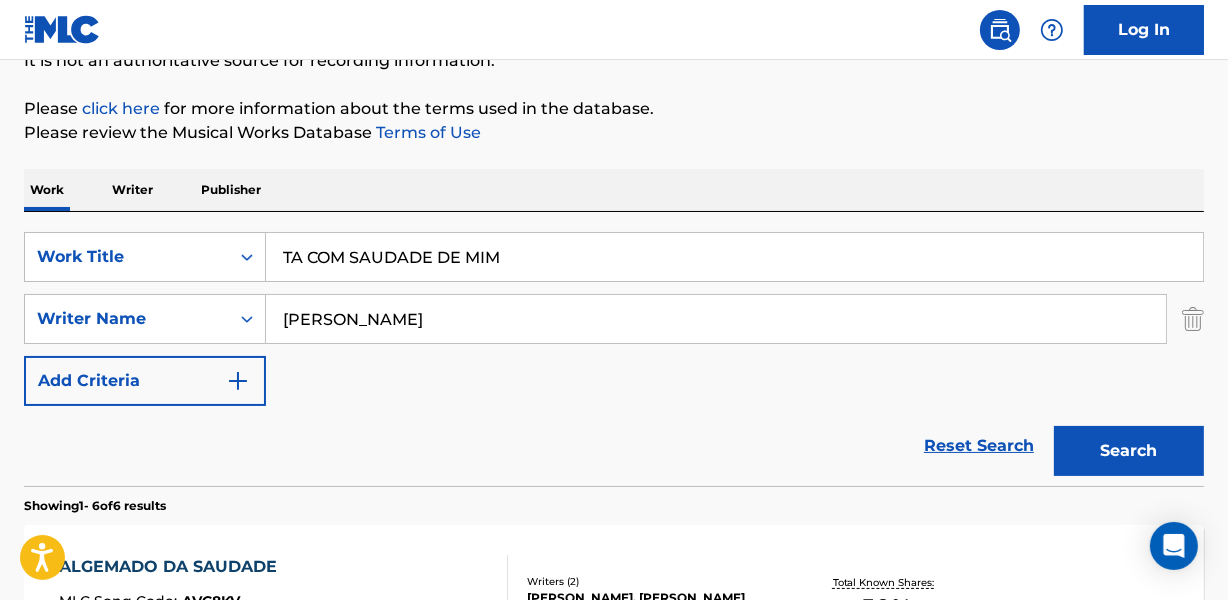 scroll, scrollTop: 176, scrollLeft: 0, axis: vertical 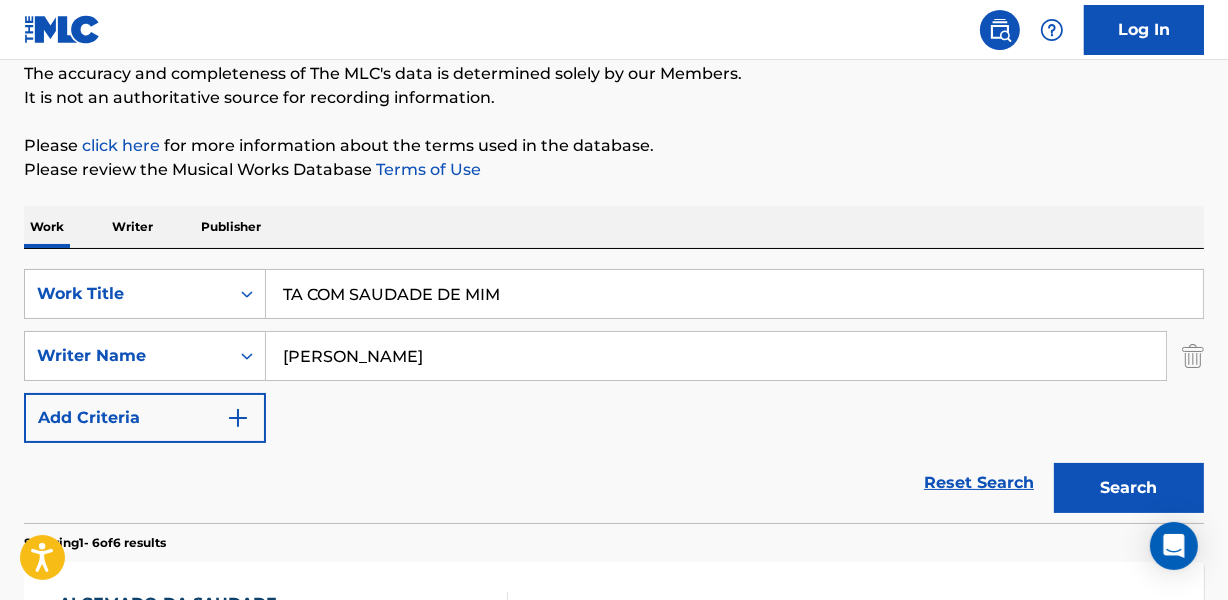 click on "[PERSON_NAME]" at bounding box center [716, 356] 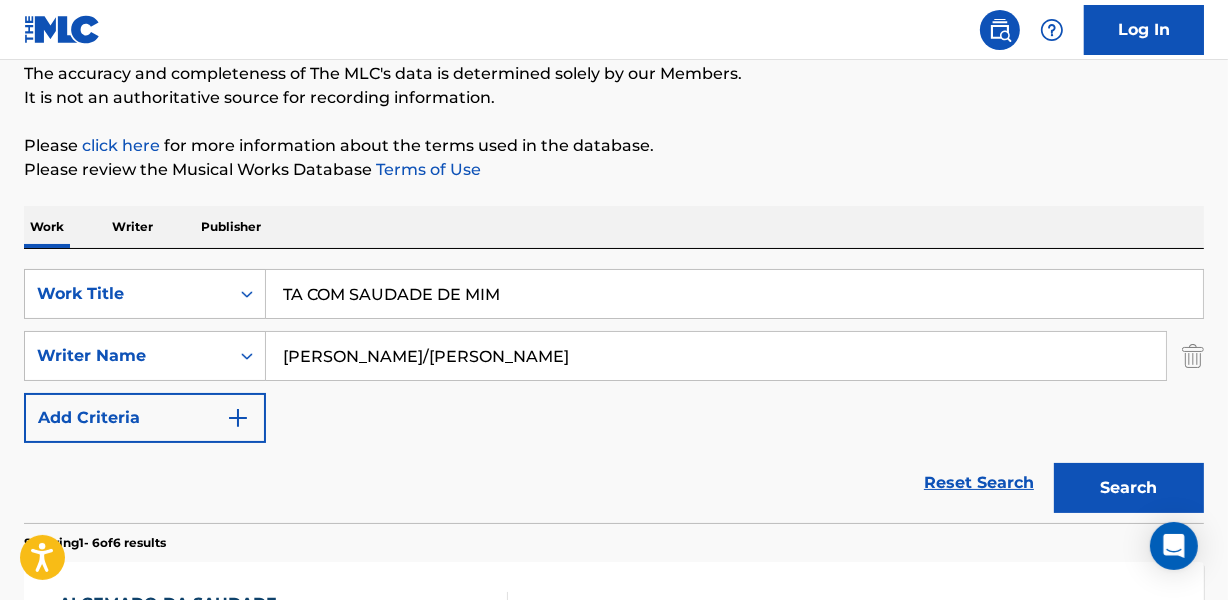 drag, startPoint x: 544, startPoint y: 353, endPoint x: 988, endPoint y: 350, distance: 444.01013 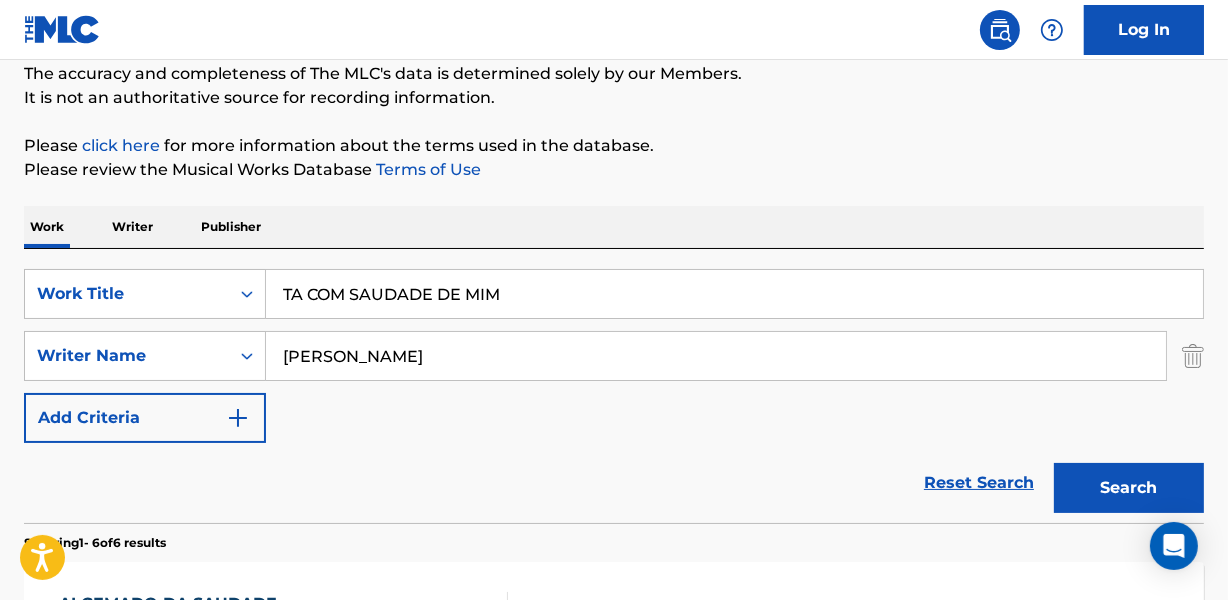 click on "Search" at bounding box center (1129, 488) 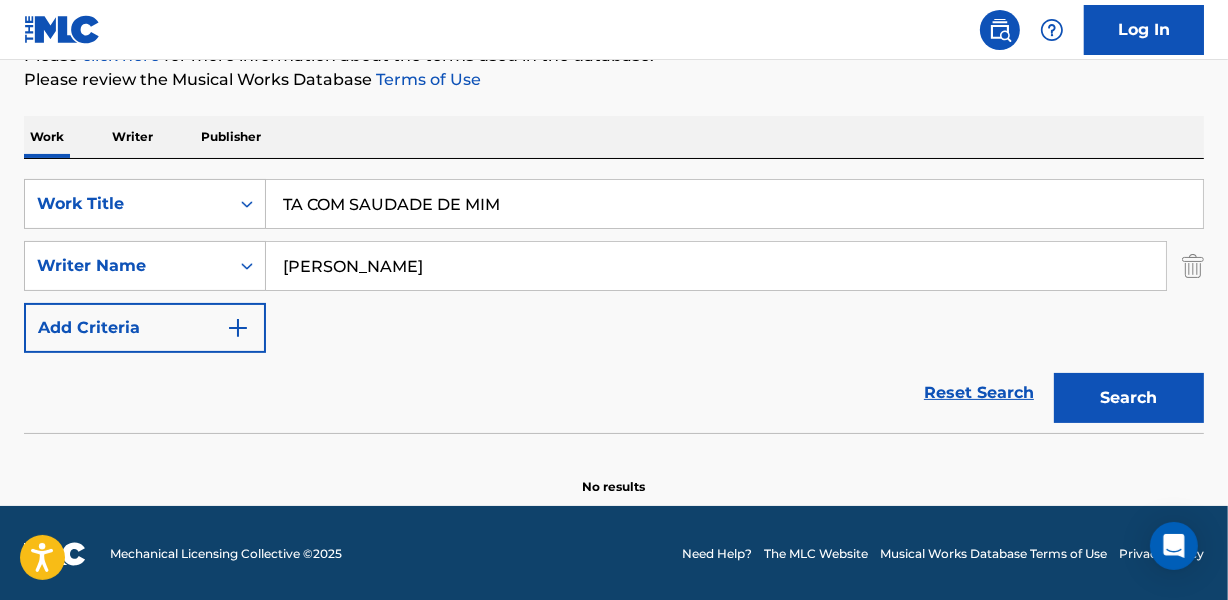 scroll, scrollTop: 267, scrollLeft: 0, axis: vertical 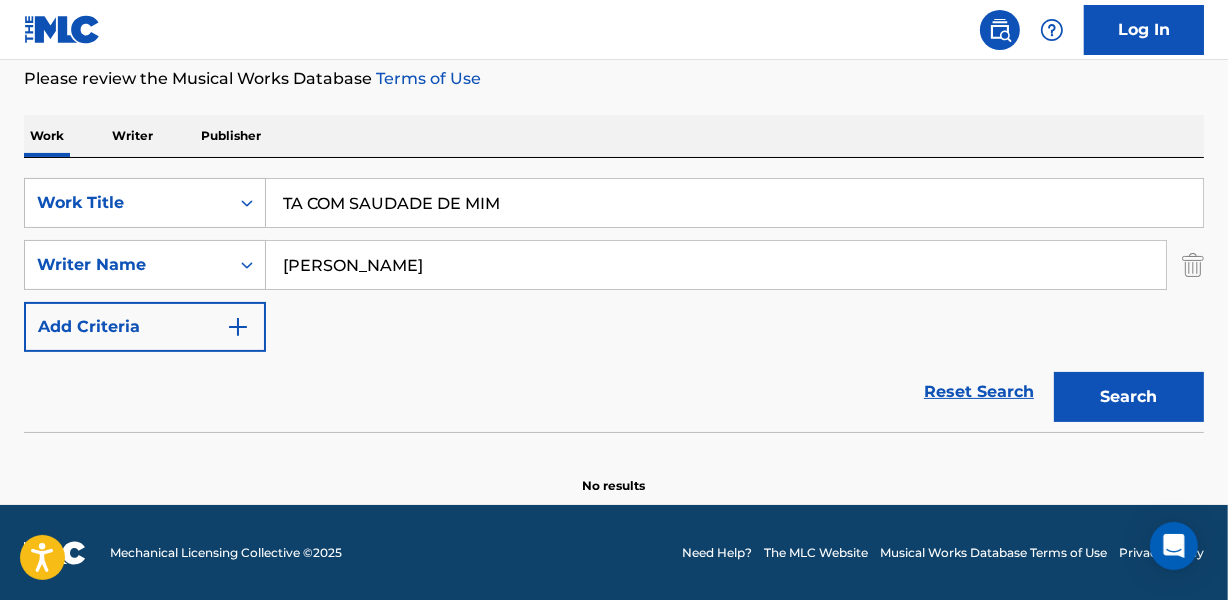 click on "[PERSON_NAME]" at bounding box center [716, 265] 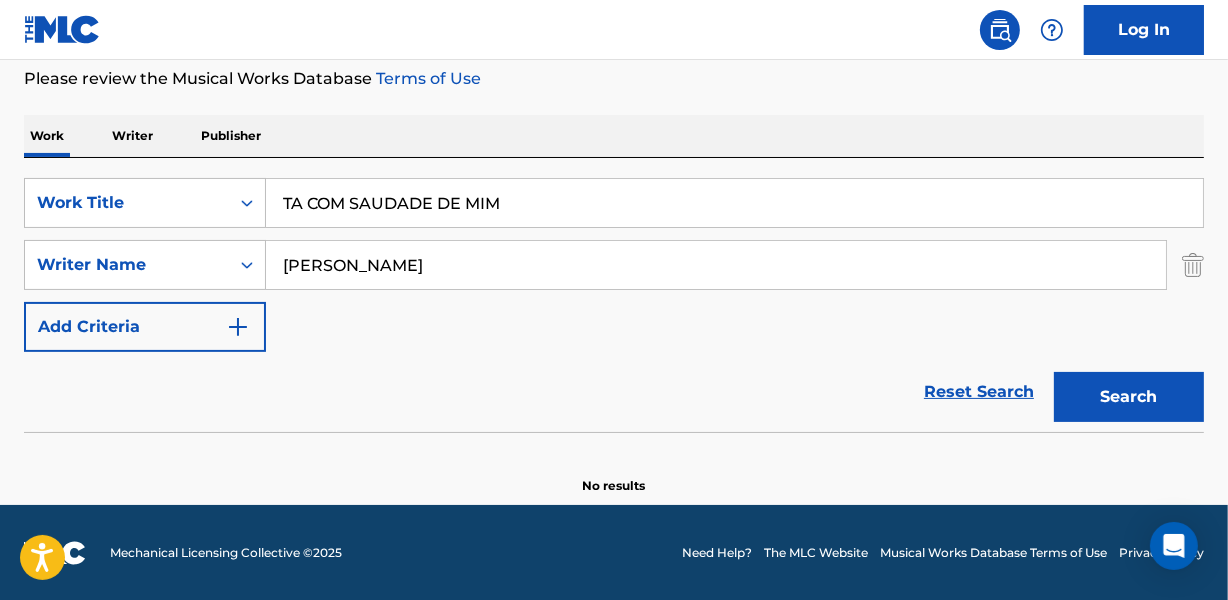 click on "SearchWithCriteriaf36a3521-8701-4569-b45e-0bd406944a1c Work Title TA COM SAUDADE DE MIM SearchWithCriteria6b3d1a80-d451-472a-946a-9ed557da8ce0 Writer Name [PERSON_NAME] Add Criteria Reset Search Search" at bounding box center [614, 295] 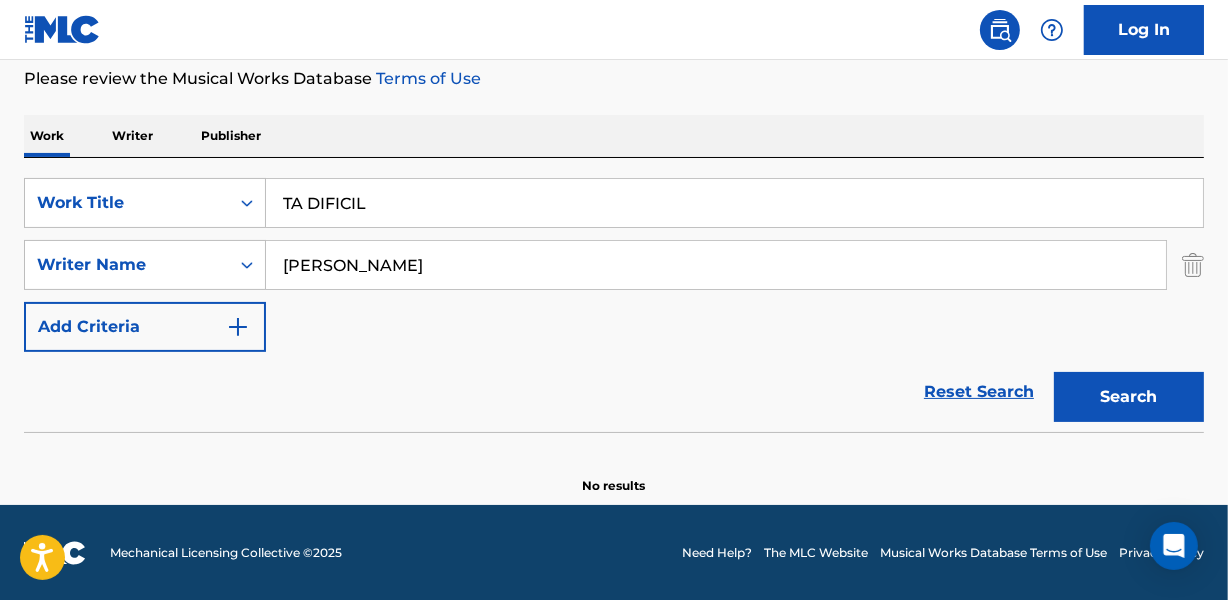 type on "TA DIFICIL" 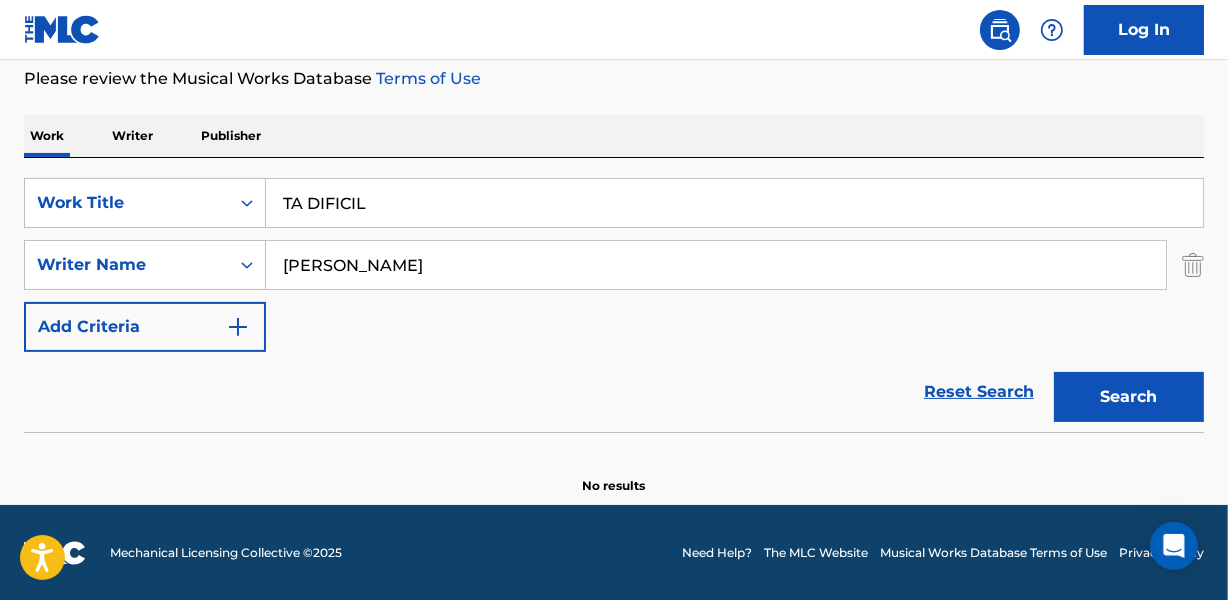 click on "[PERSON_NAME]" at bounding box center [716, 265] 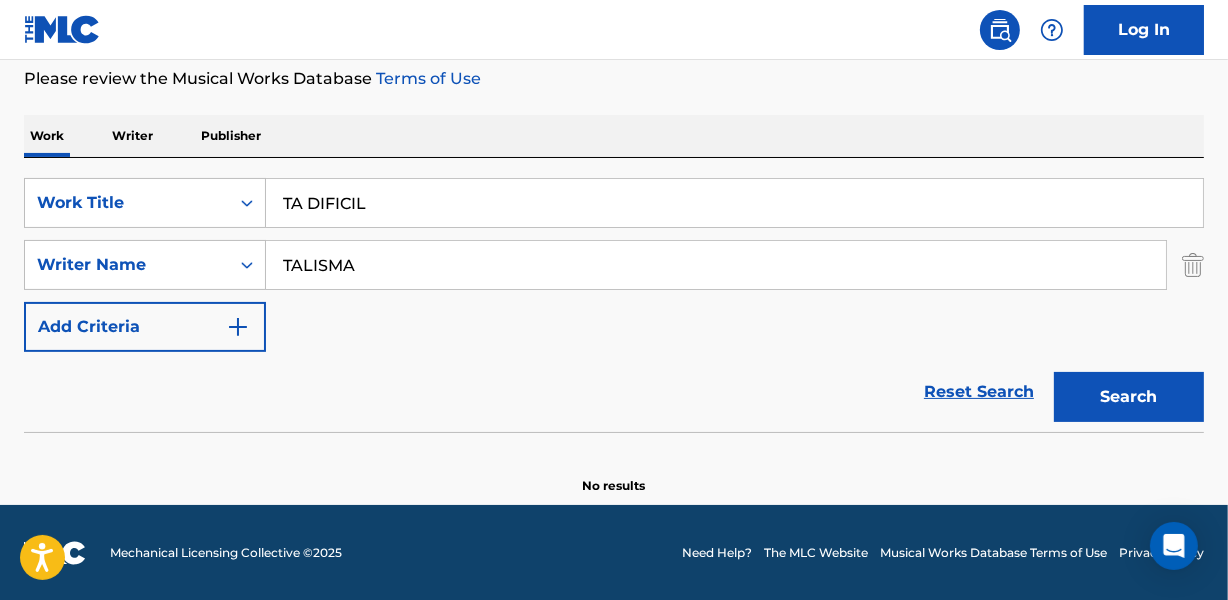 type on "TALISMA" 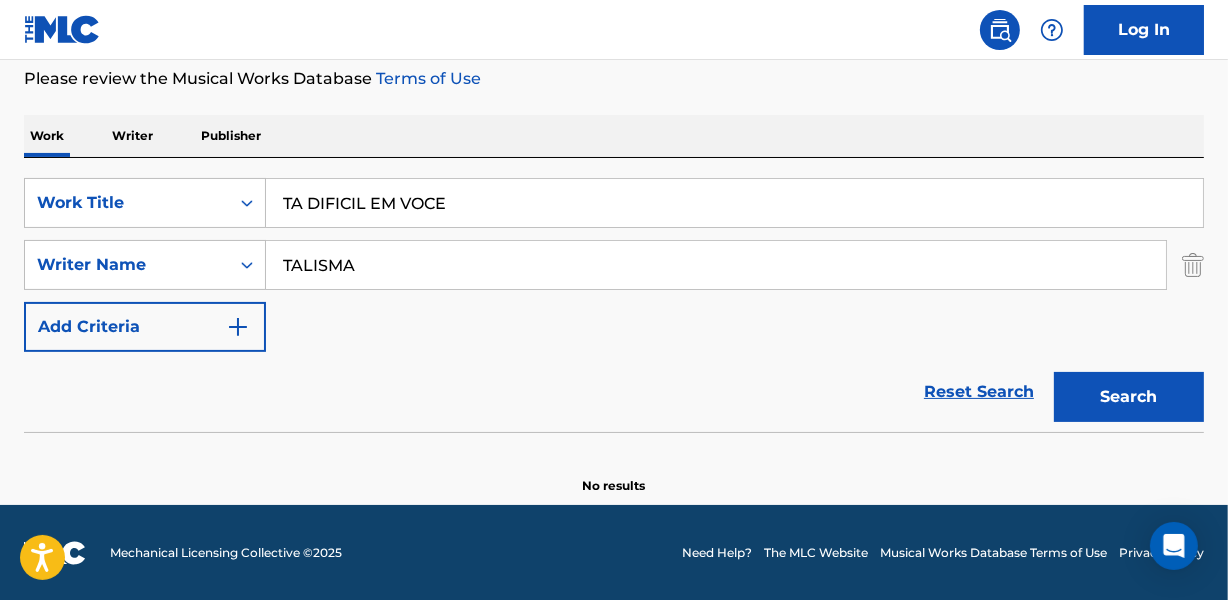 type on "TA DIFICIL EM VOCE" 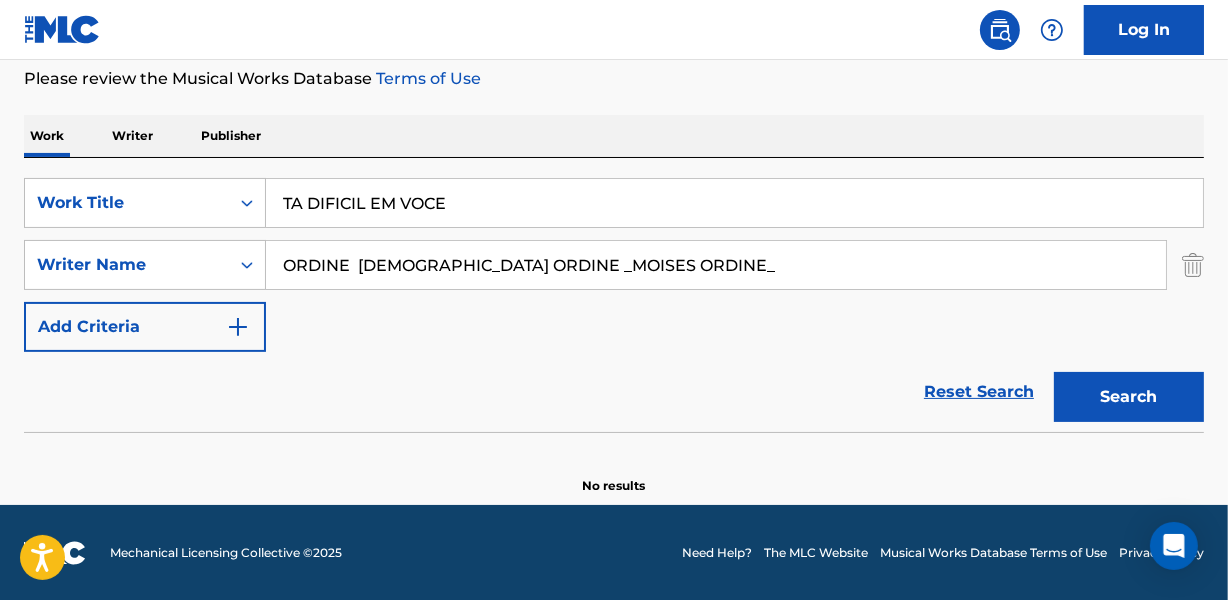 drag, startPoint x: 495, startPoint y: 264, endPoint x: 869, endPoint y: 264, distance: 374 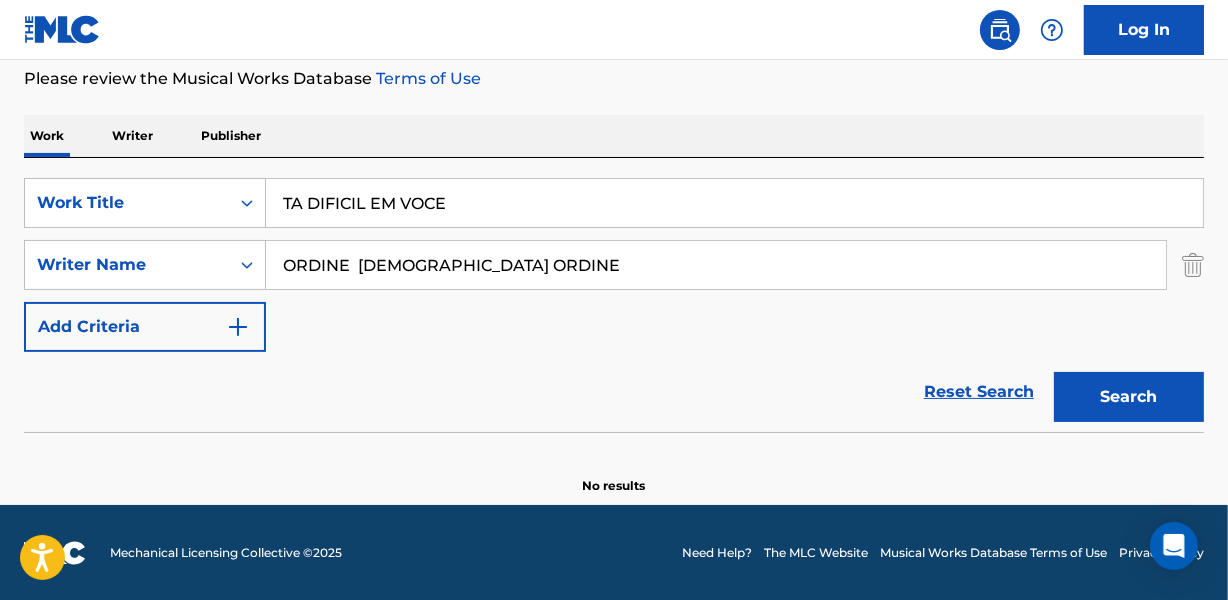 click on "Search" at bounding box center [1129, 397] 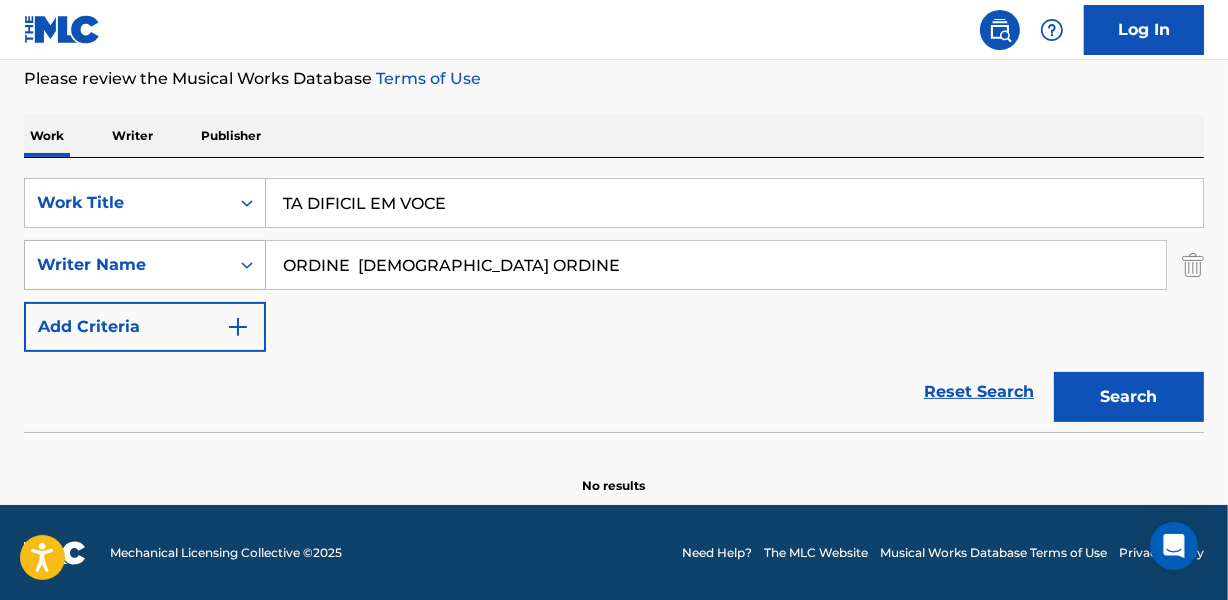 drag, startPoint x: 359, startPoint y: 262, endPoint x: 223, endPoint y: 269, distance: 136.18002 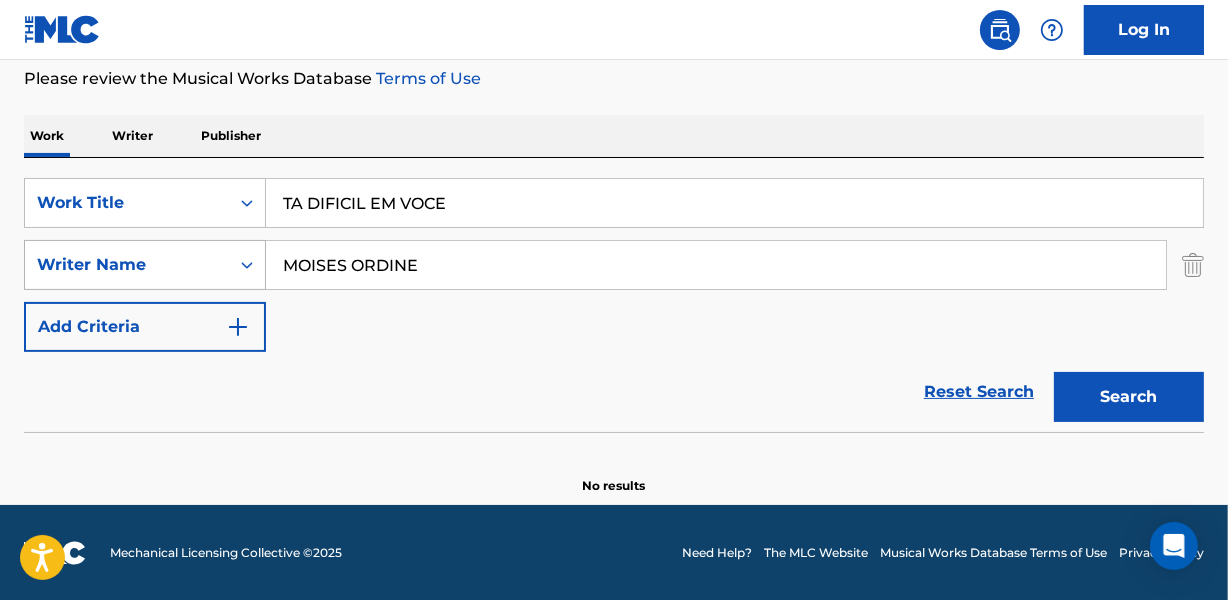 type on "MOISES ORDINE" 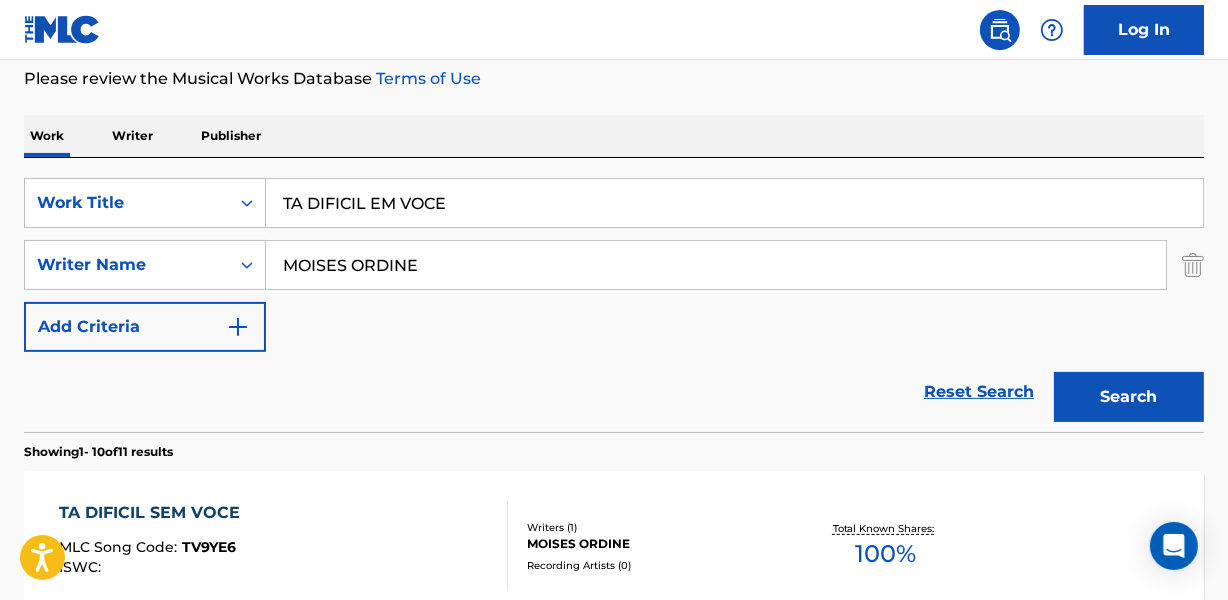 click on "SearchWithCriteriaf36a3521-8701-4569-b45e-0bd406944a1c Work Title TA DIFICIL EM VOCE SearchWithCriteria6b3d1a80-d451-472a-946a-9ed557da8ce0 Writer Name MOISES ORDINE Add Criteria" at bounding box center (614, 265) 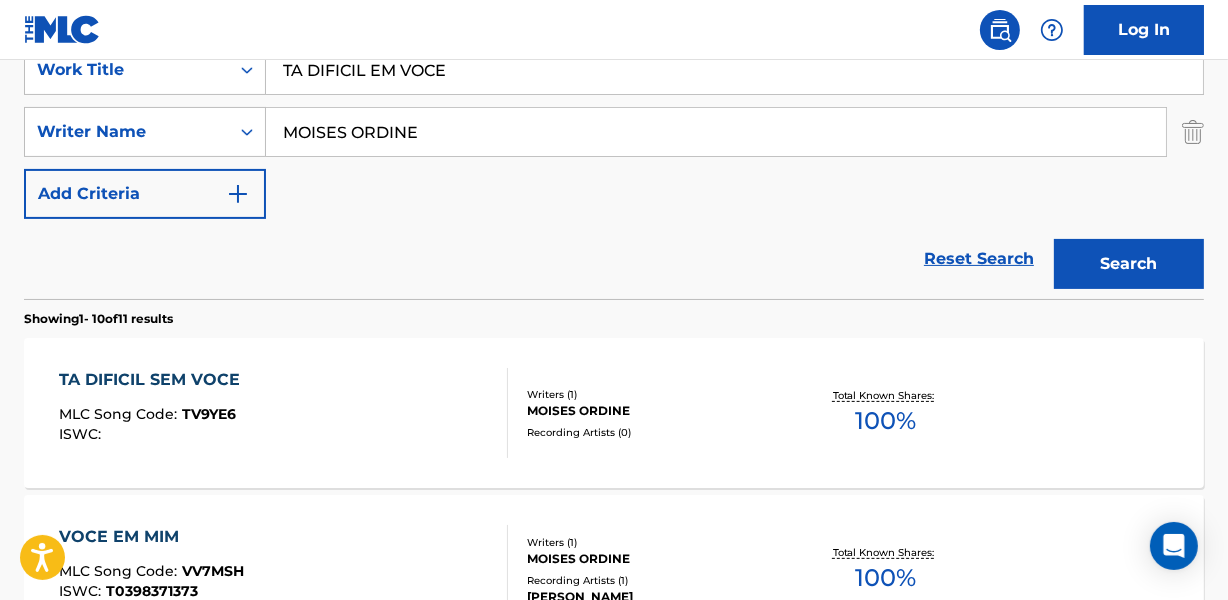 scroll, scrollTop: 358, scrollLeft: 0, axis: vertical 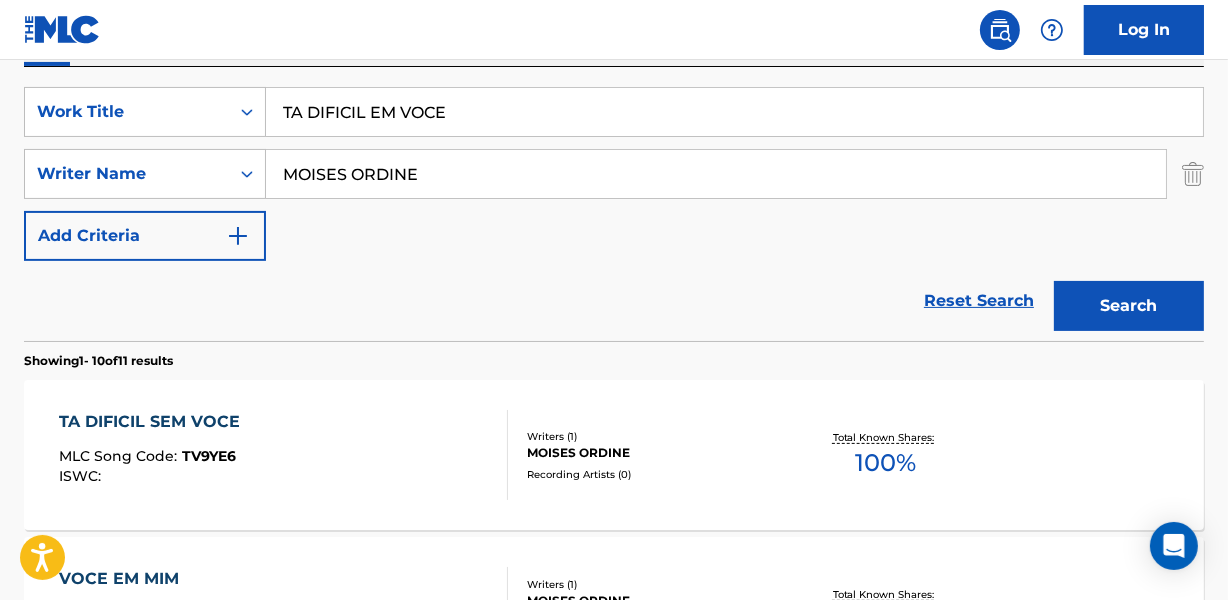 click on "TA DIFICIL SEM VOCE" at bounding box center [154, 422] 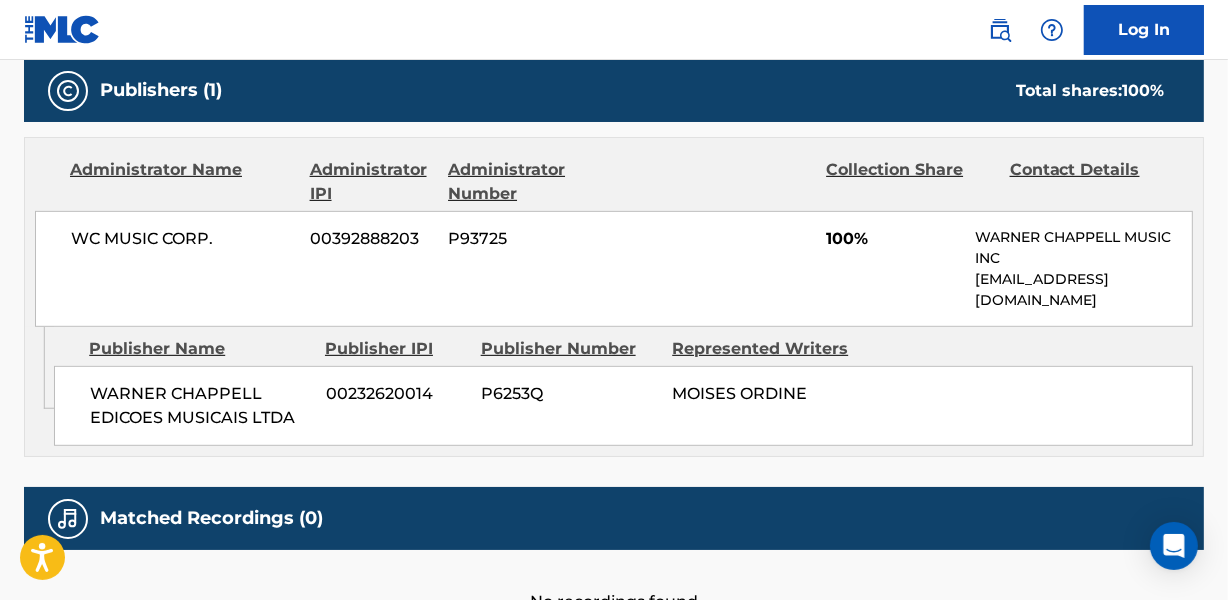 scroll, scrollTop: 376, scrollLeft: 0, axis: vertical 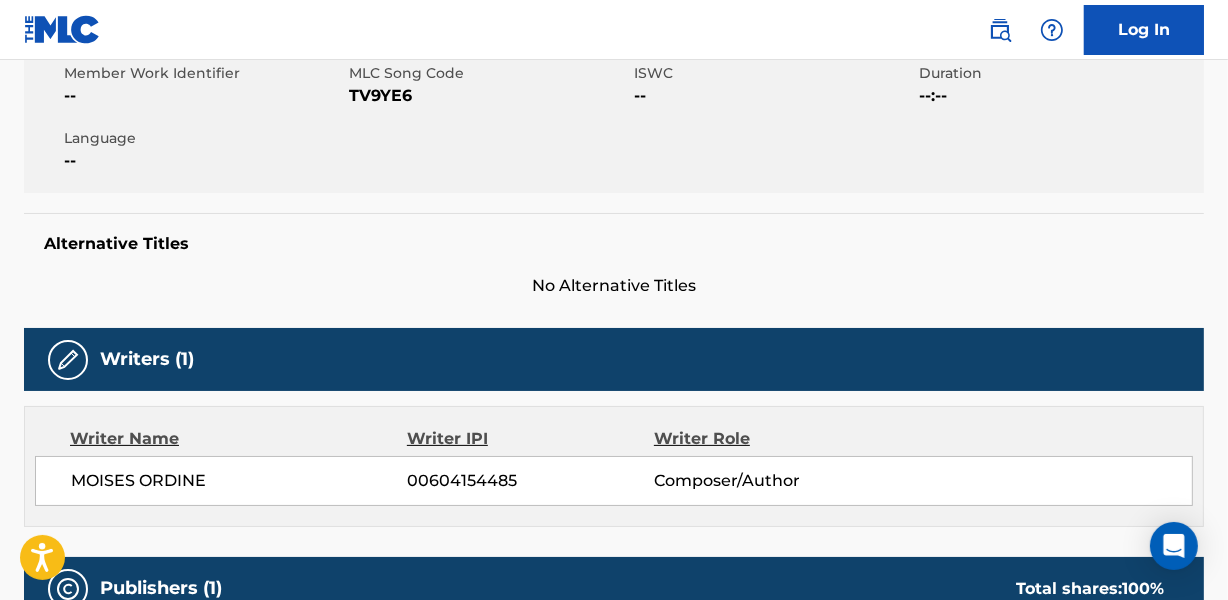drag, startPoint x: 565, startPoint y: 354, endPoint x: 557, endPoint y: 311, distance: 43.737854 